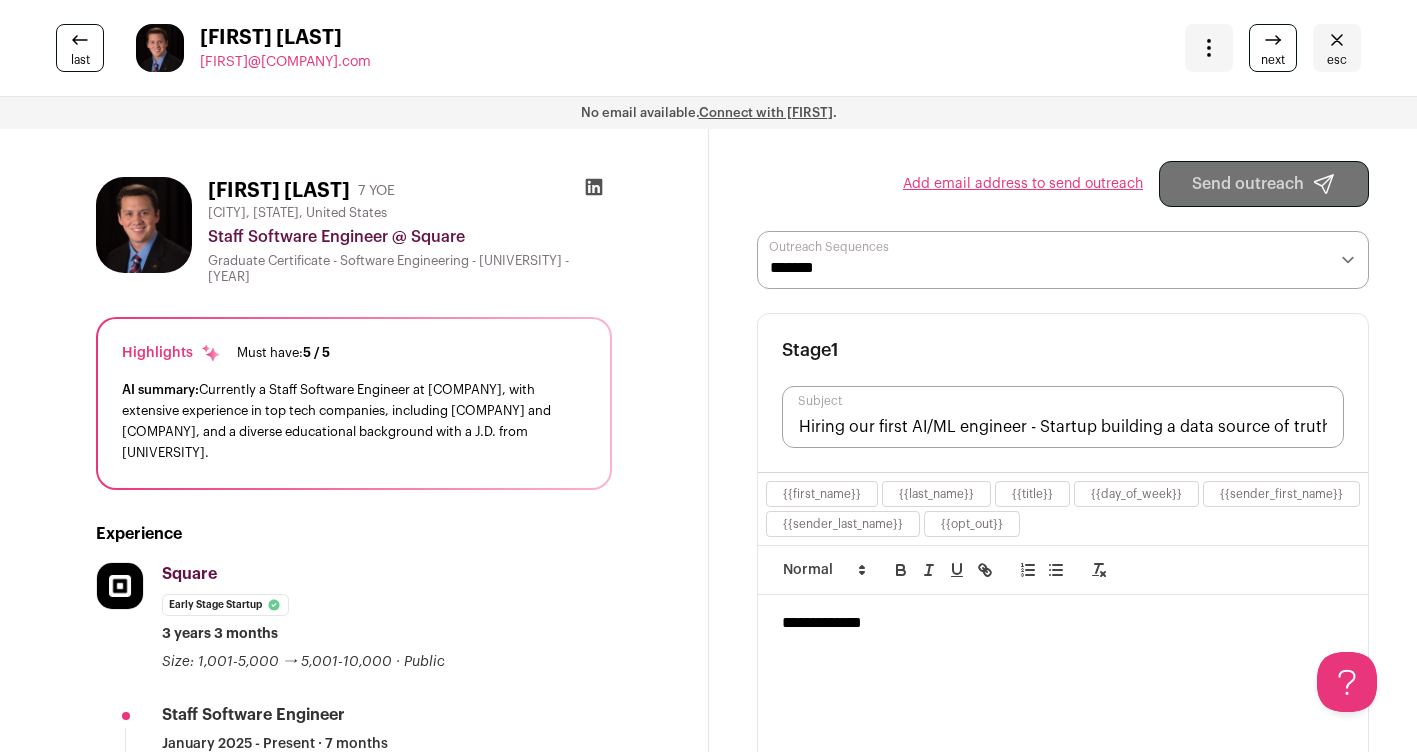 scroll, scrollTop: 85, scrollLeft: 0, axis: vertical 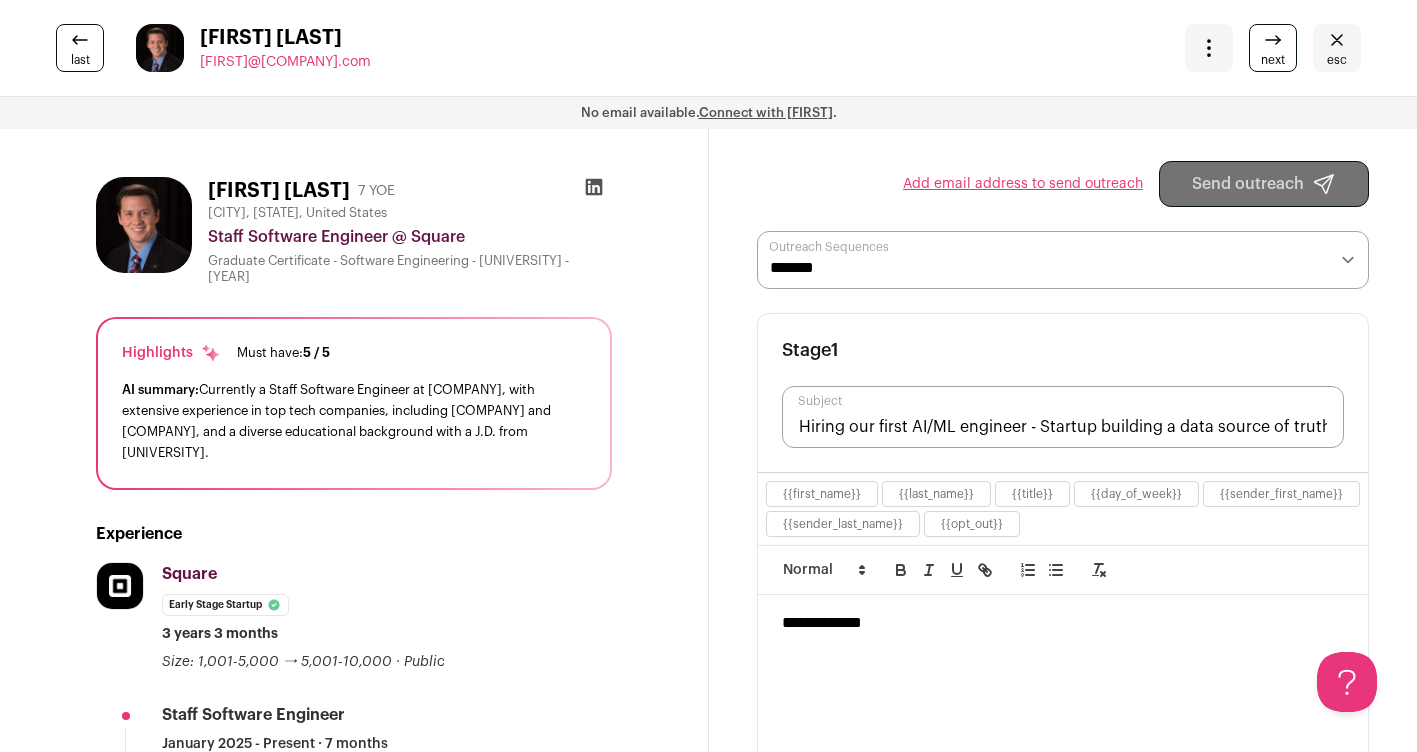 click on "esc" at bounding box center (1337, 60) 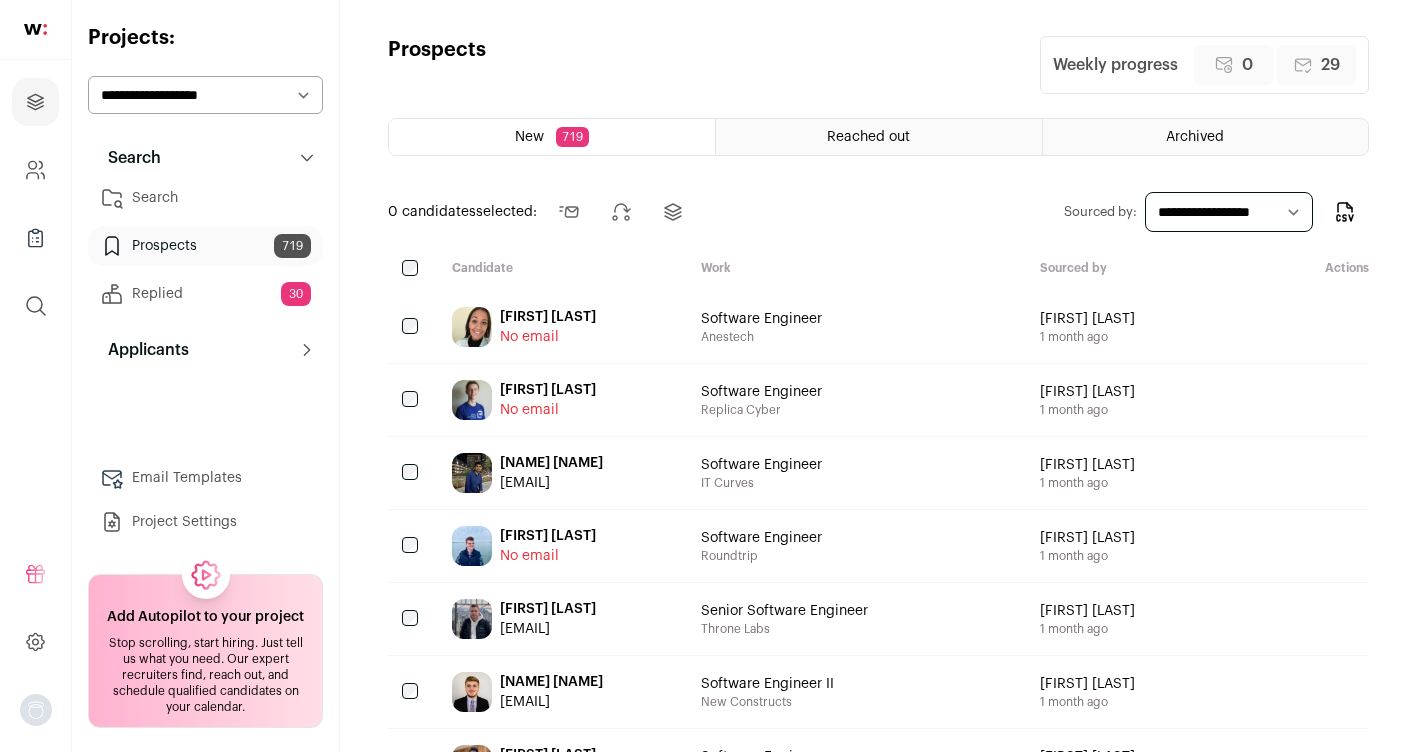 scroll, scrollTop: 0, scrollLeft: 0, axis: both 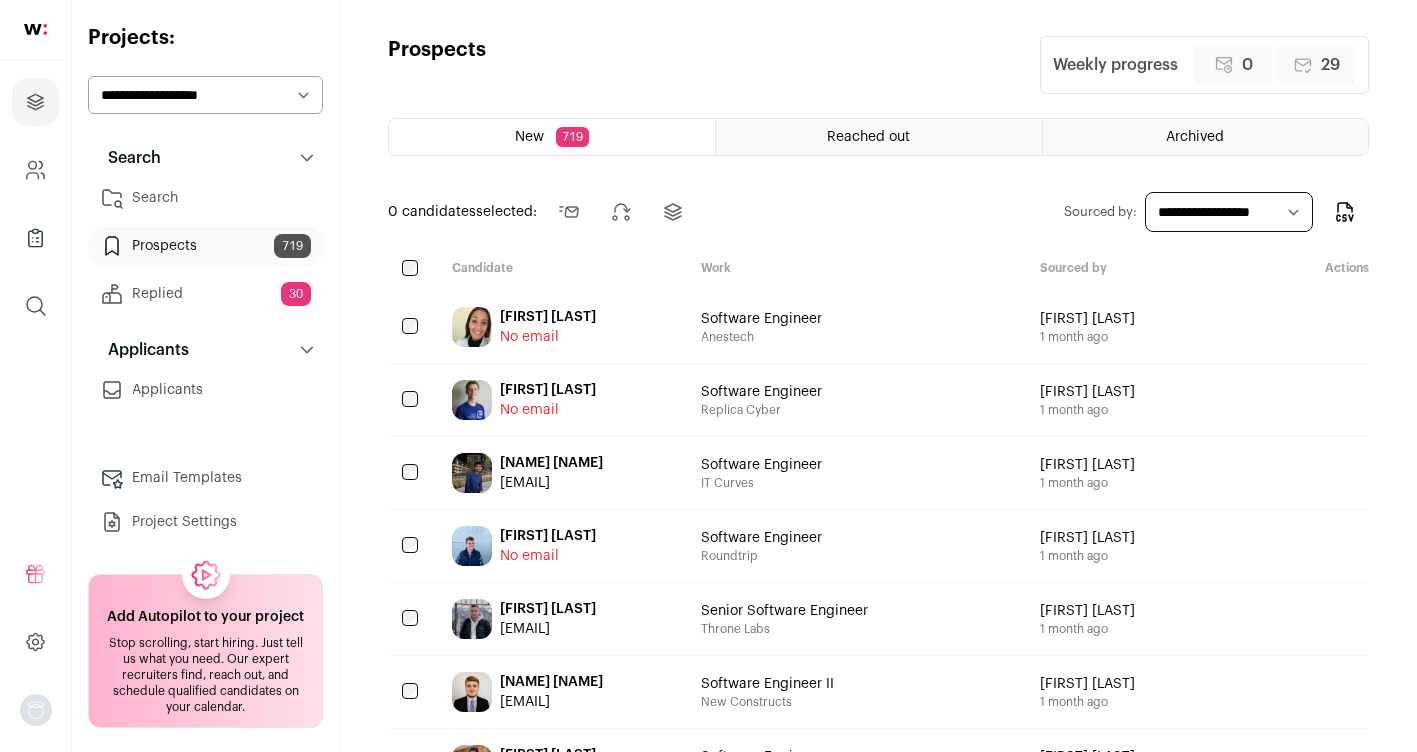 click on "[FIRST] [LAST]" at bounding box center [548, 317] 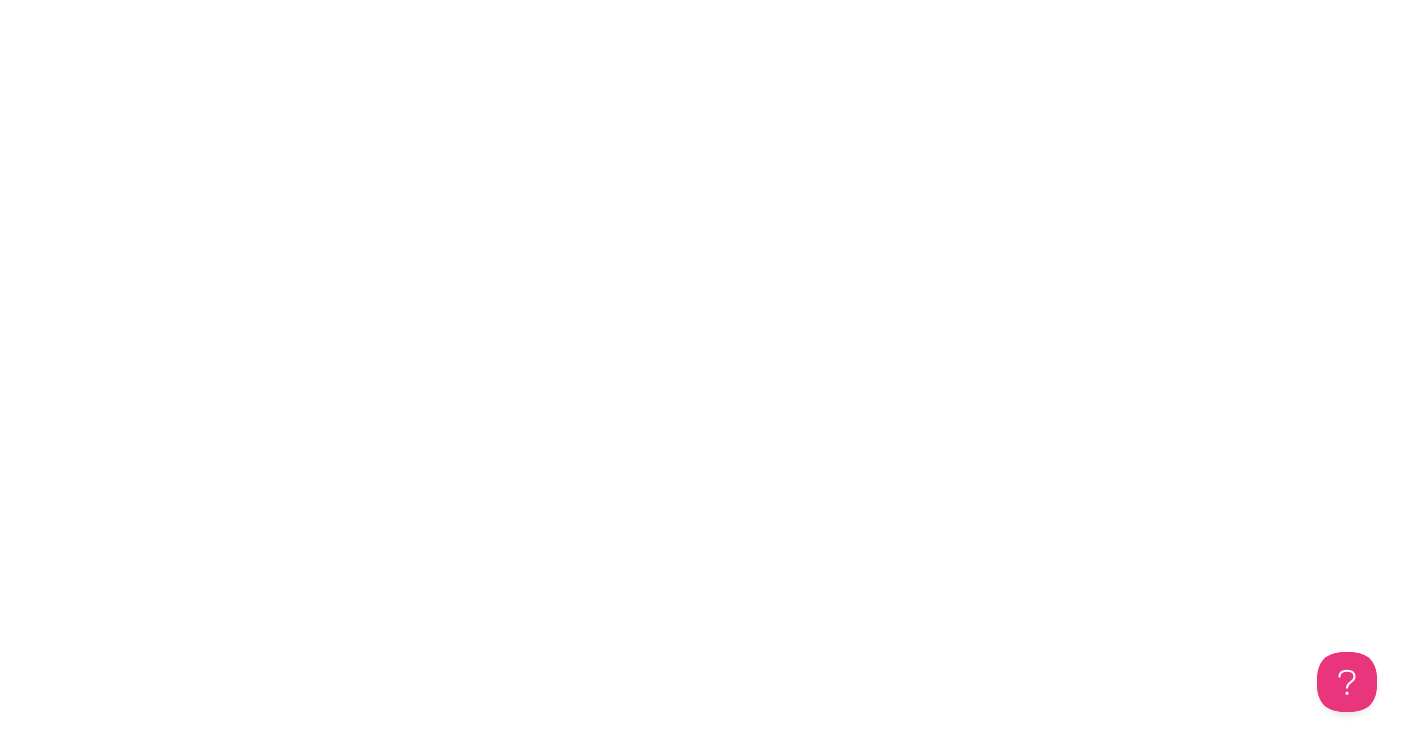 scroll, scrollTop: 0, scrollLeft: 0, axis: both 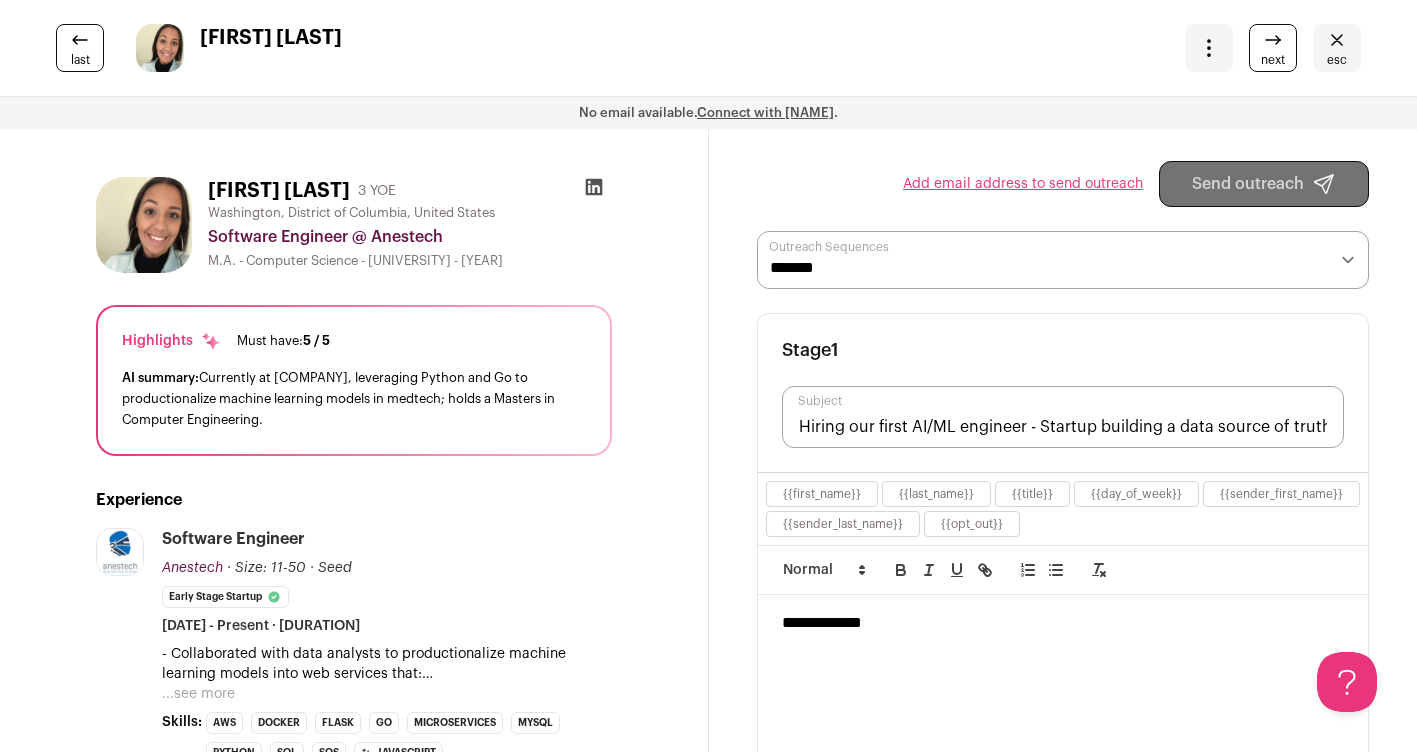 click at bounding box center [1209, 48] 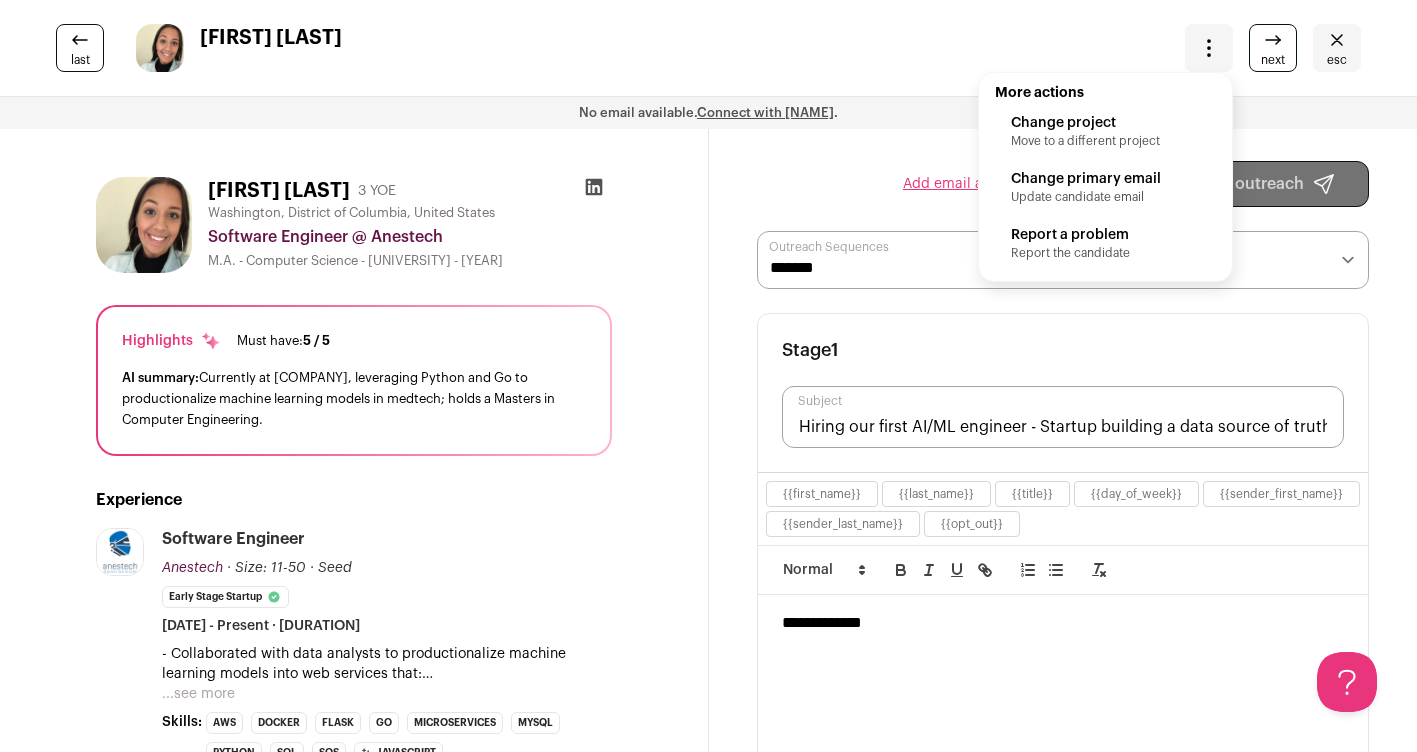 click on "last
Marta Duarte
More actions
Change project
Move to a different project
Change primary email
Update candidate email
Report a problem
Report the candidate
next
esc" at bounding box center [708, 48] 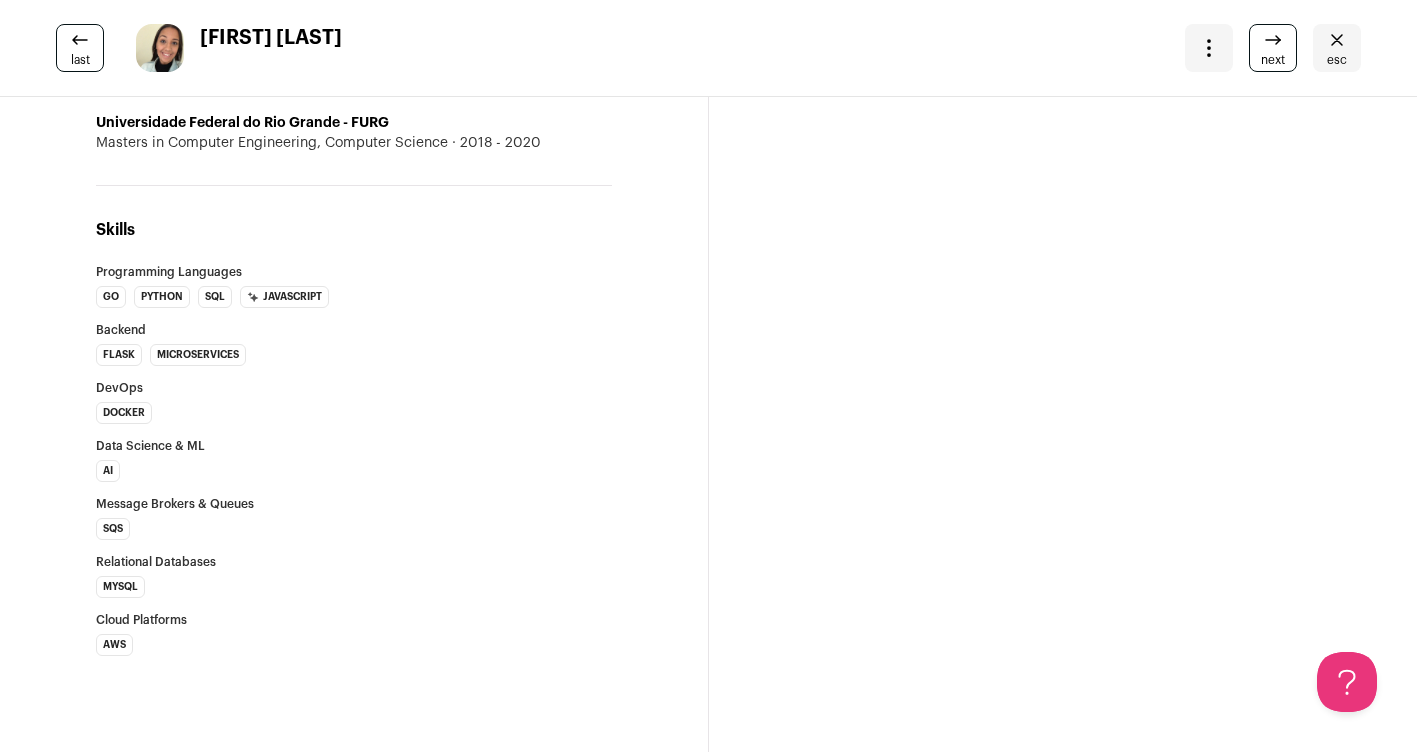 scroll, scrollTop: 0, scrollLeft: 0, axis: both 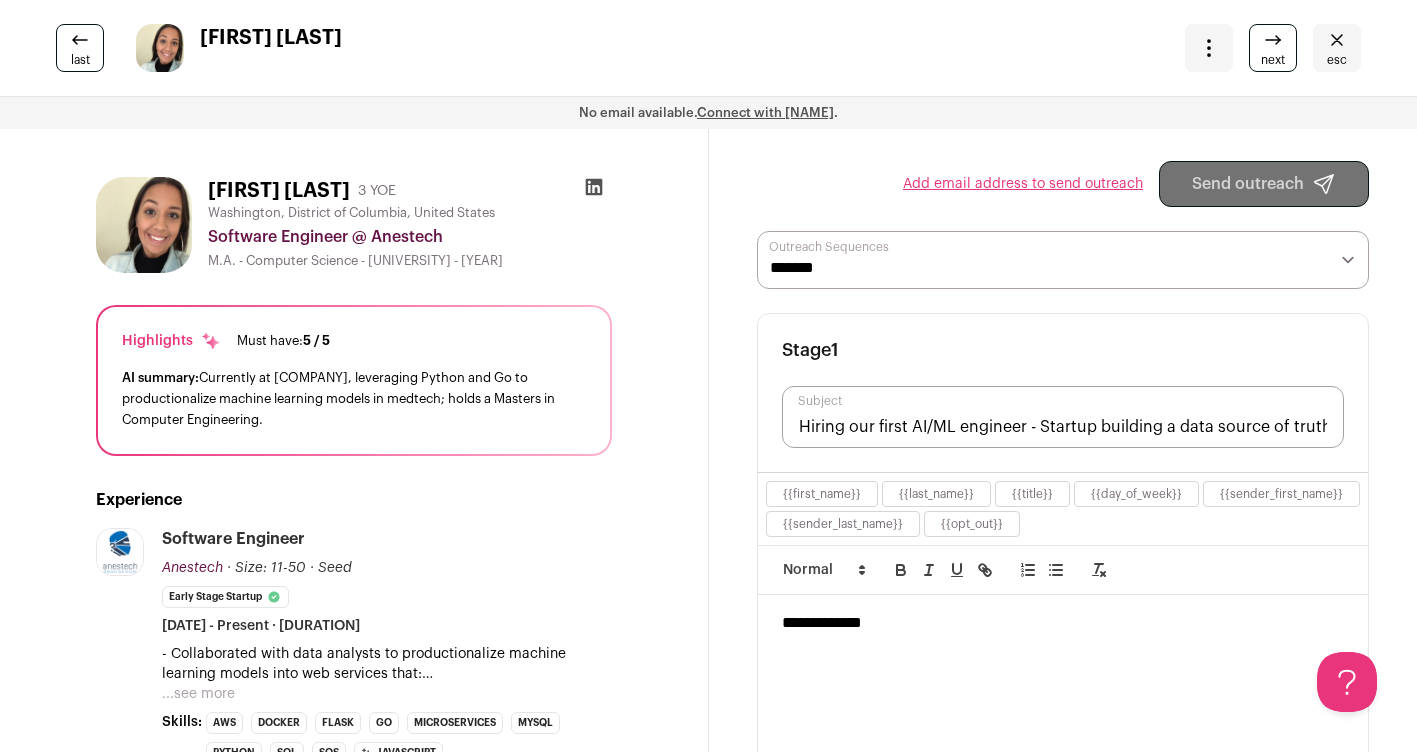 click at bounding box center (1209, 48) 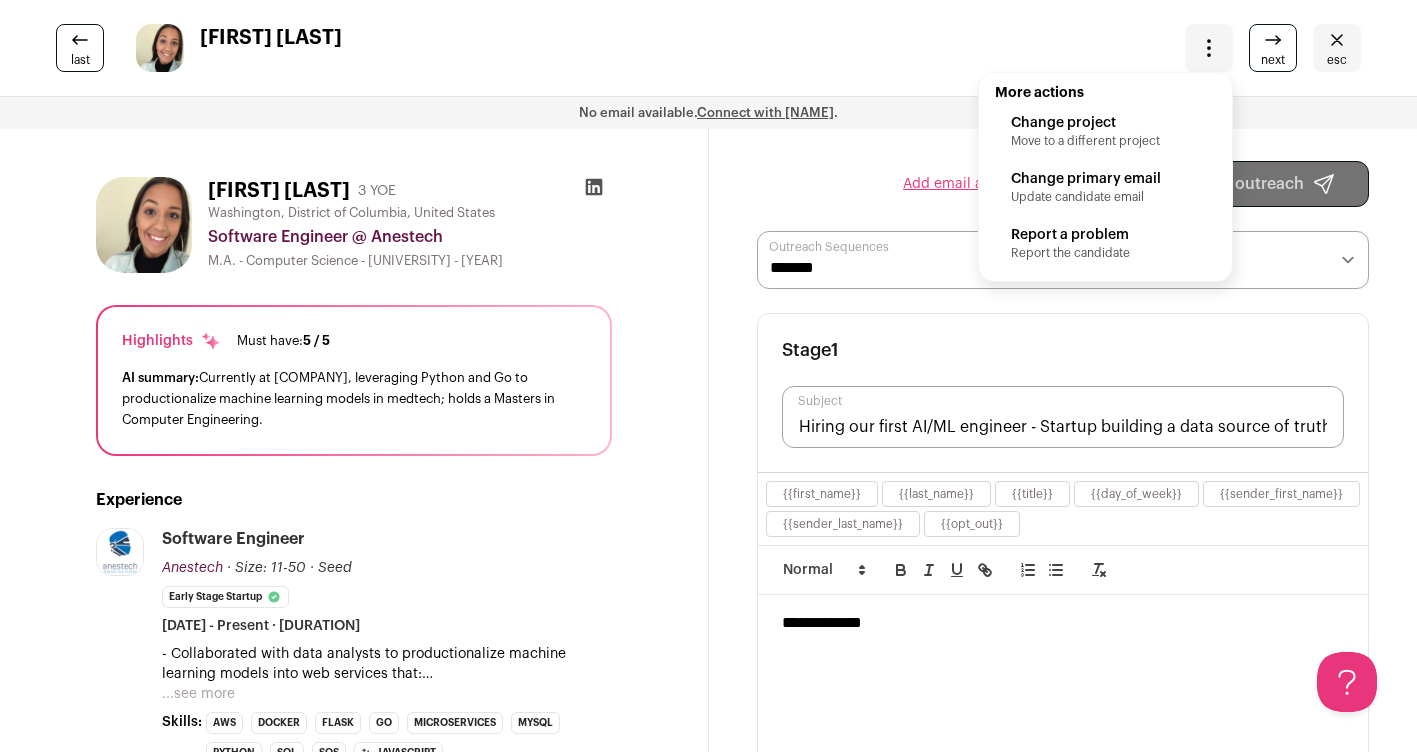 click on "next" at bounding box center [1273, 60] 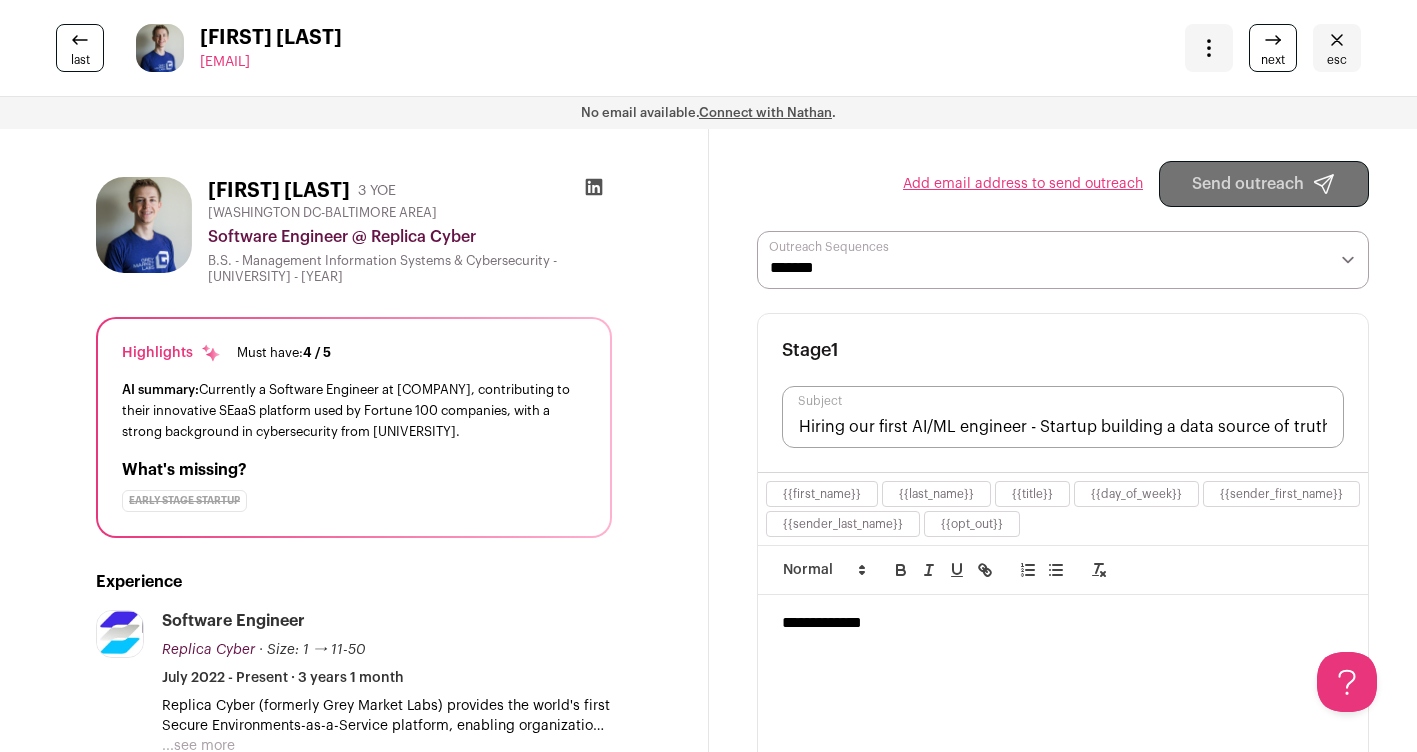 scroll, scrollTop: 0, scrollLeft: 0, axis: both 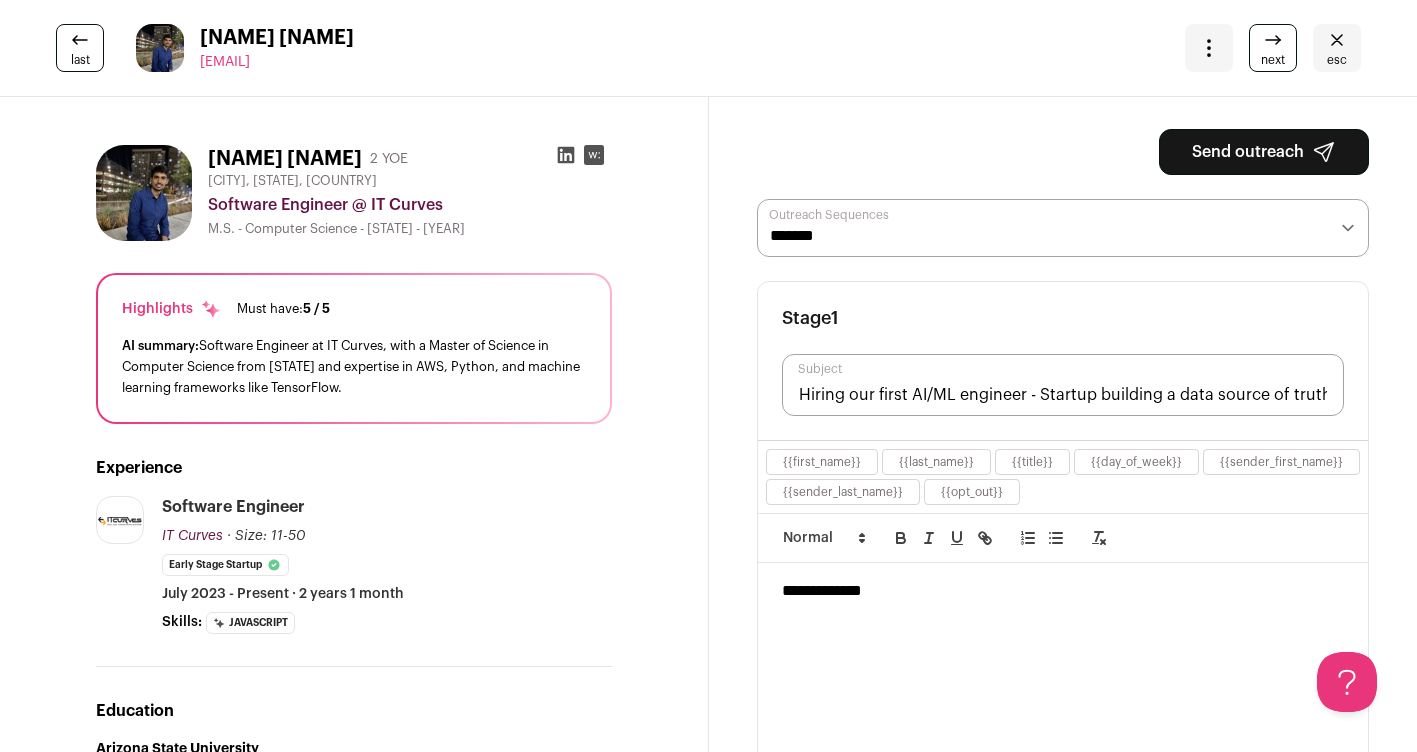 click on "next" at bounding box center (1273, 60) 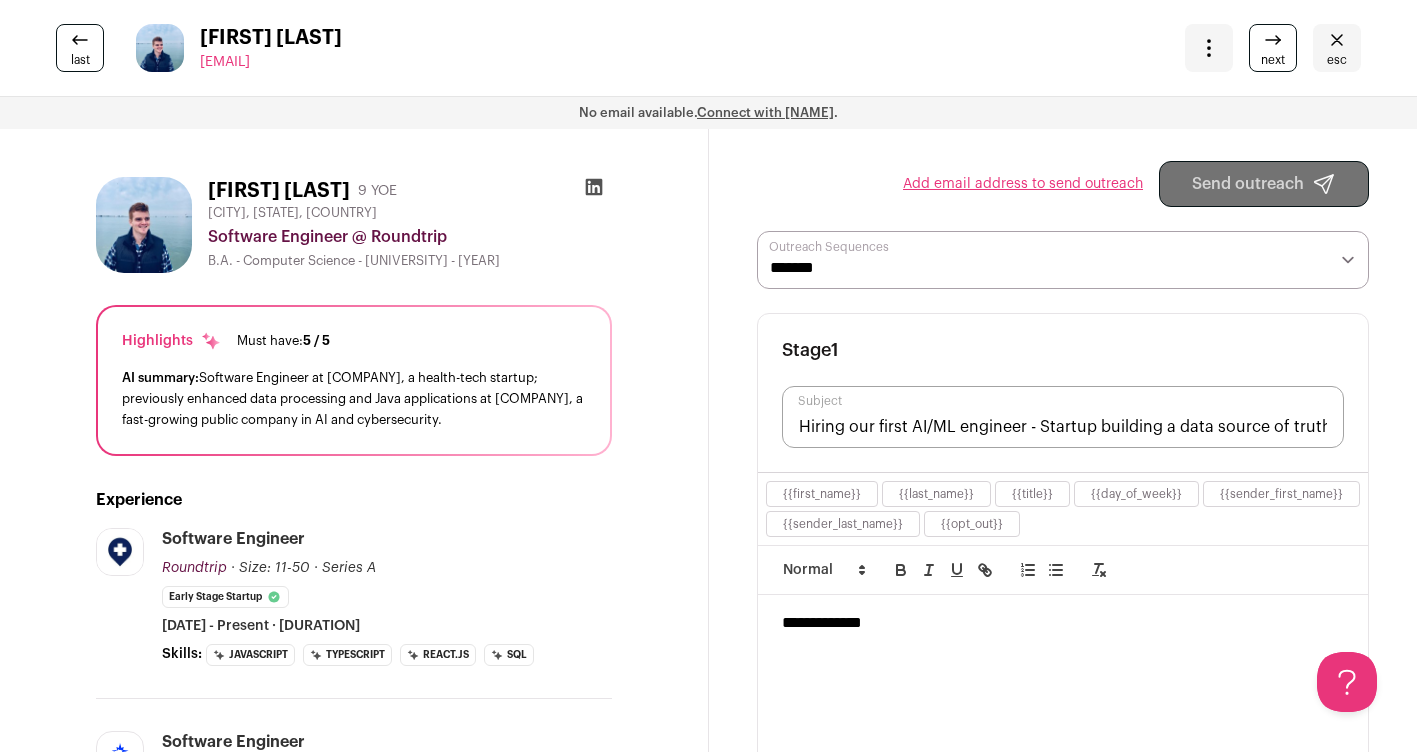 scroll, scrollTop: 0, scrollLeft: 0, axis: both 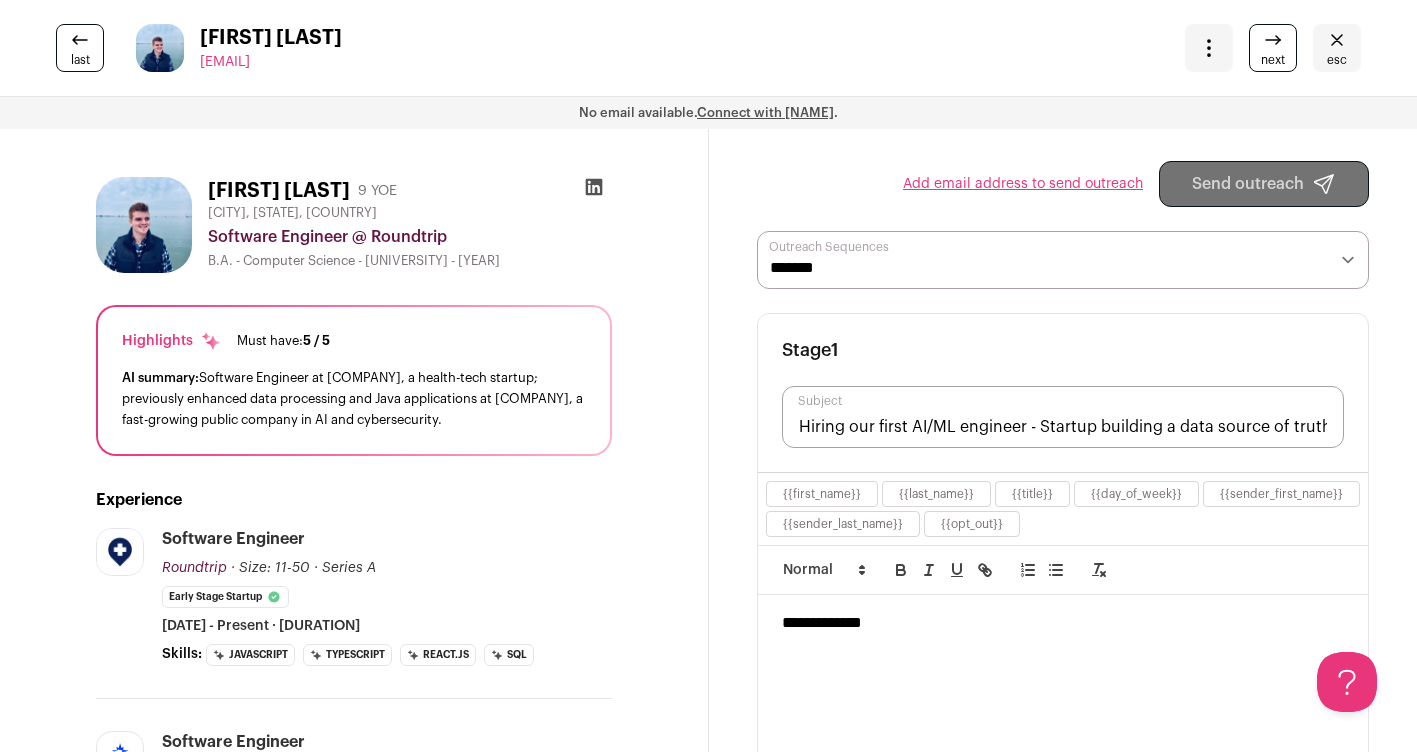 click at bounding box center (594, 187) 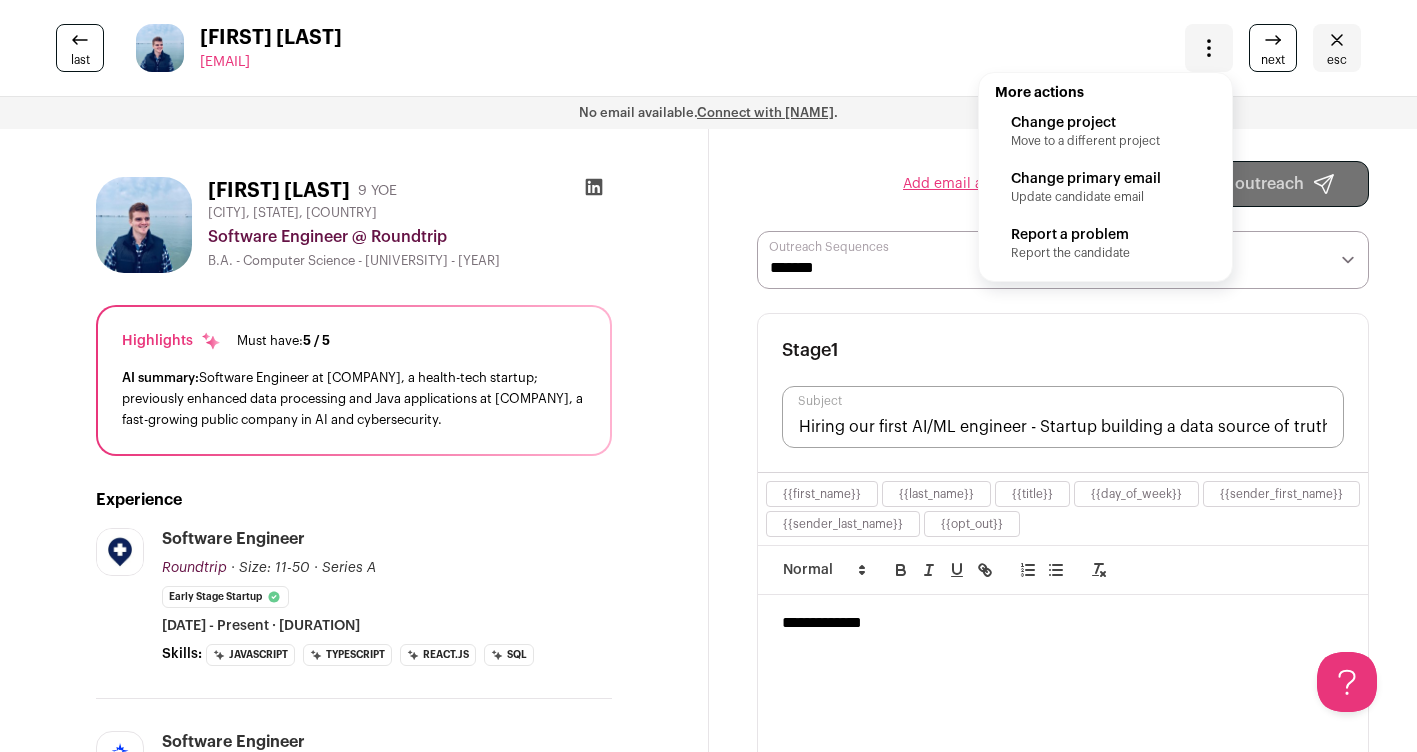 click on "Update candidate email" at bounding box center (1105, 197) 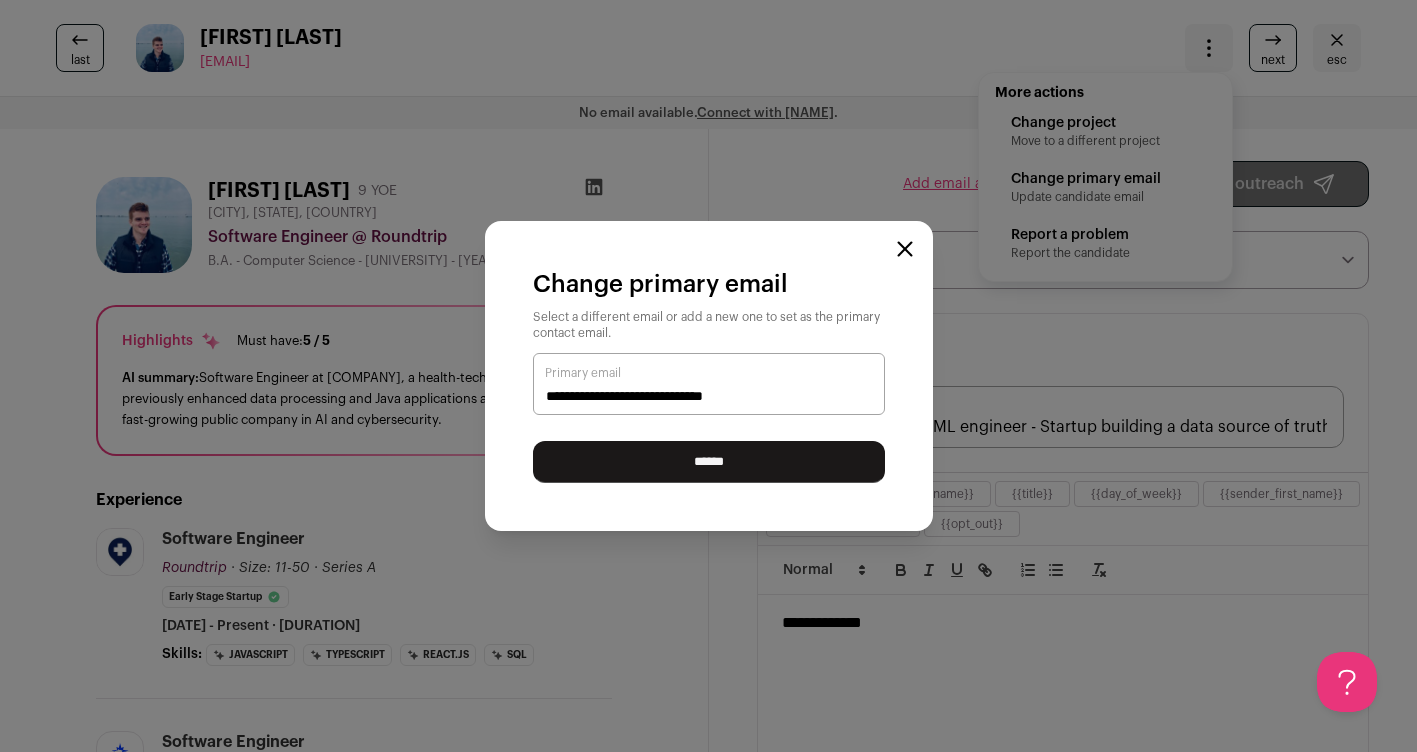 click on "**********" at bounding box center (709, 385) 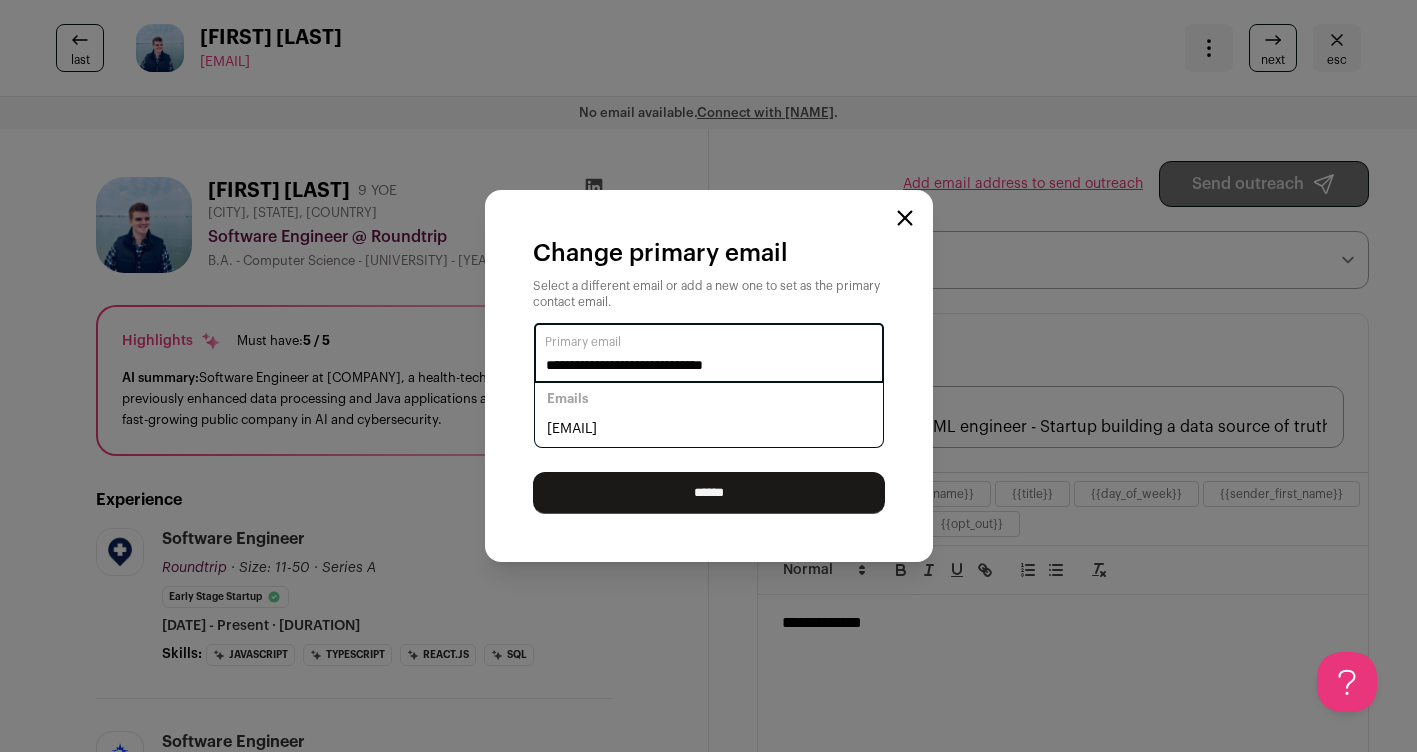 click on "Emails" at bounding box center (709, 397) 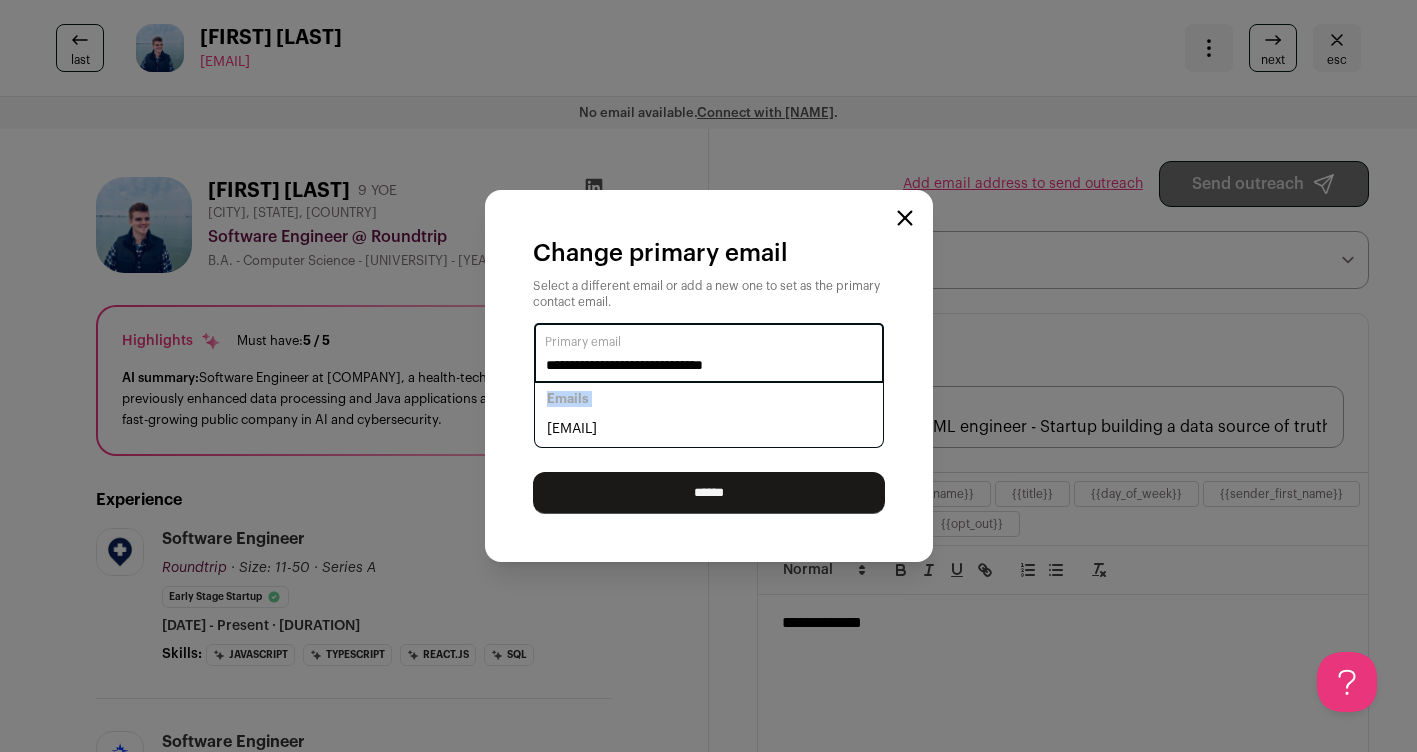 click on "Emails" at bounding box center [709, 397] 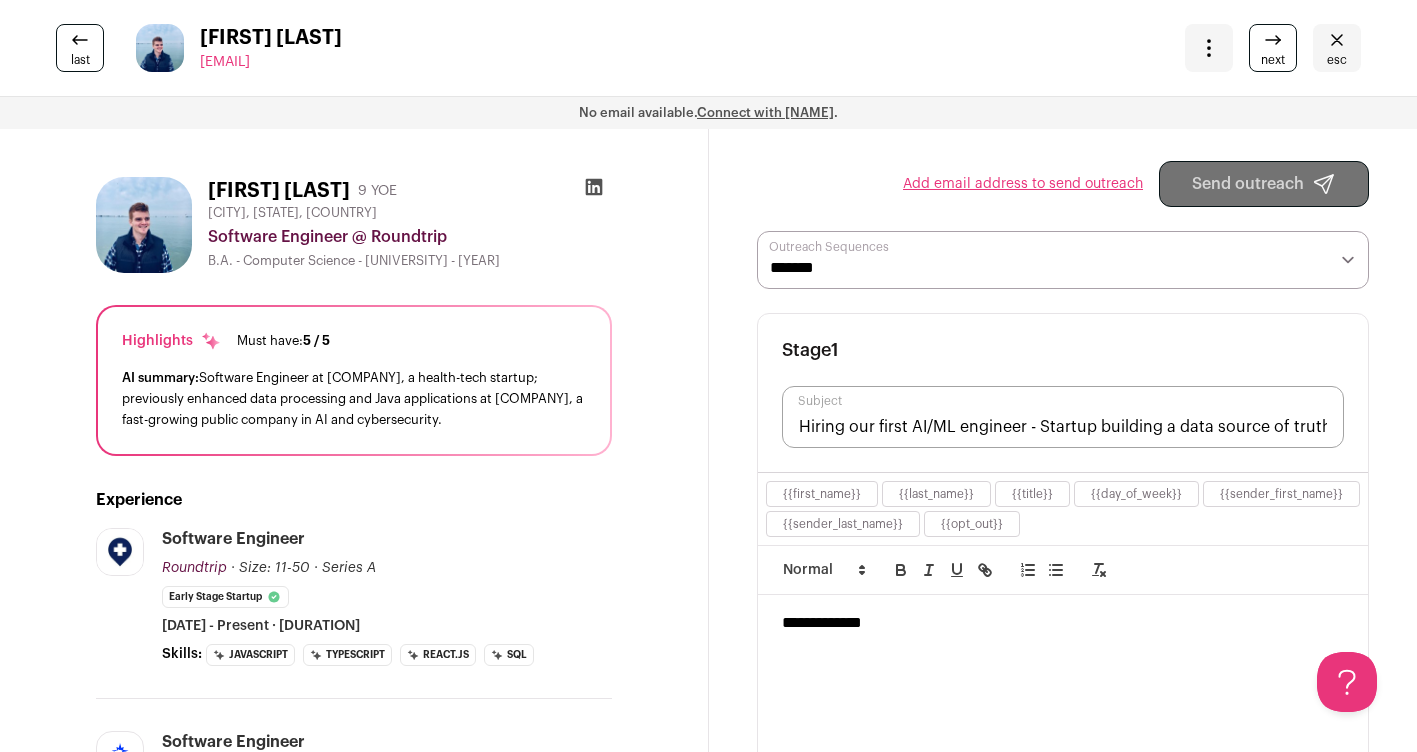 click at bounding box center [1337, 40] 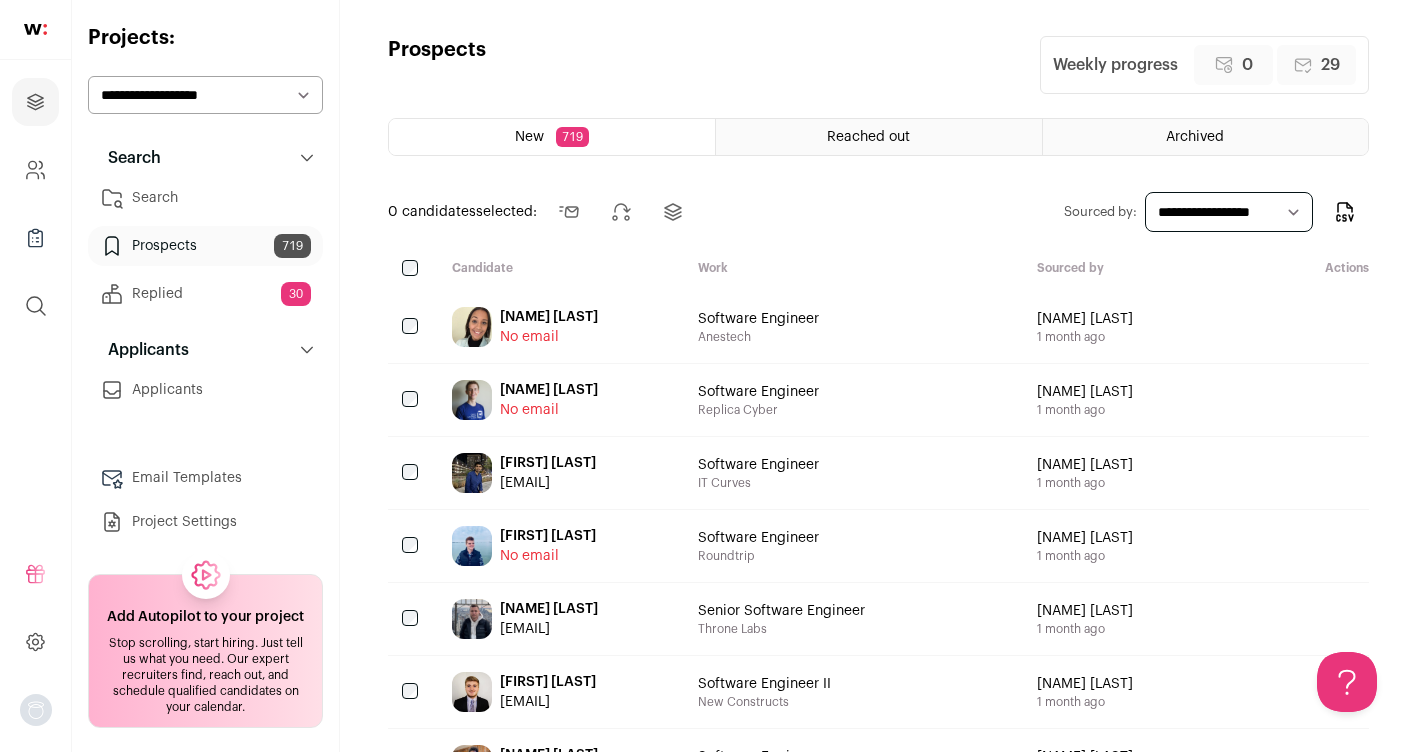 scroll, scrollTop: 0, scrollLeft: 0, axis: both 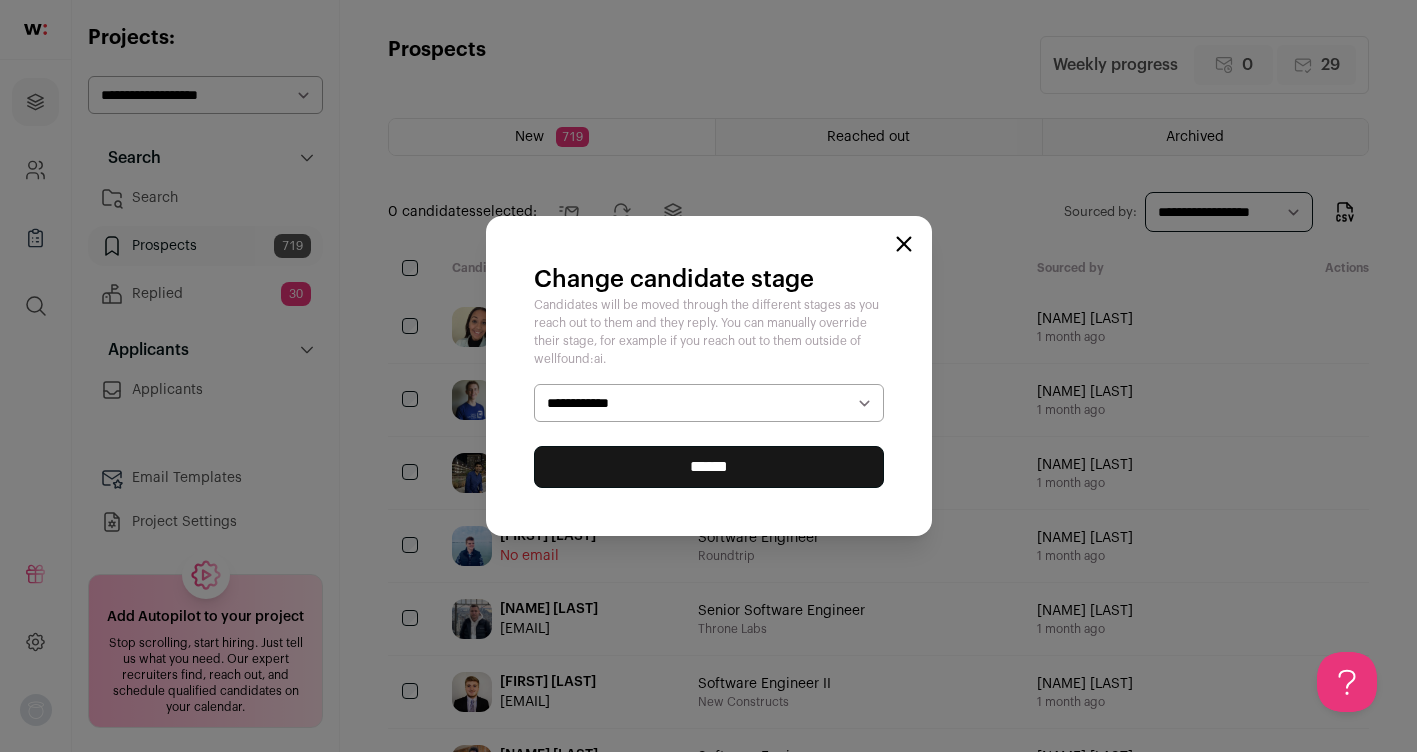 click on "**********" at bounding box center (0, 0) 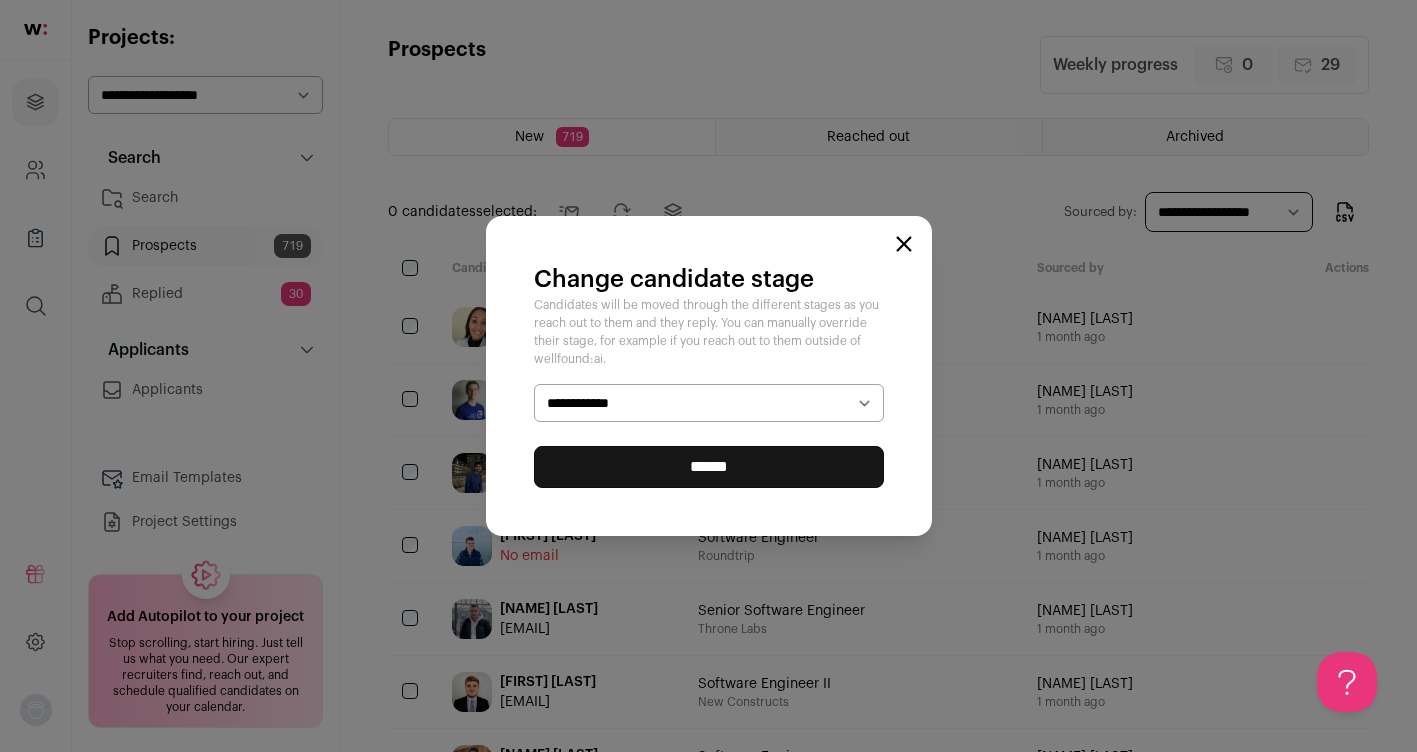 select on "**********" 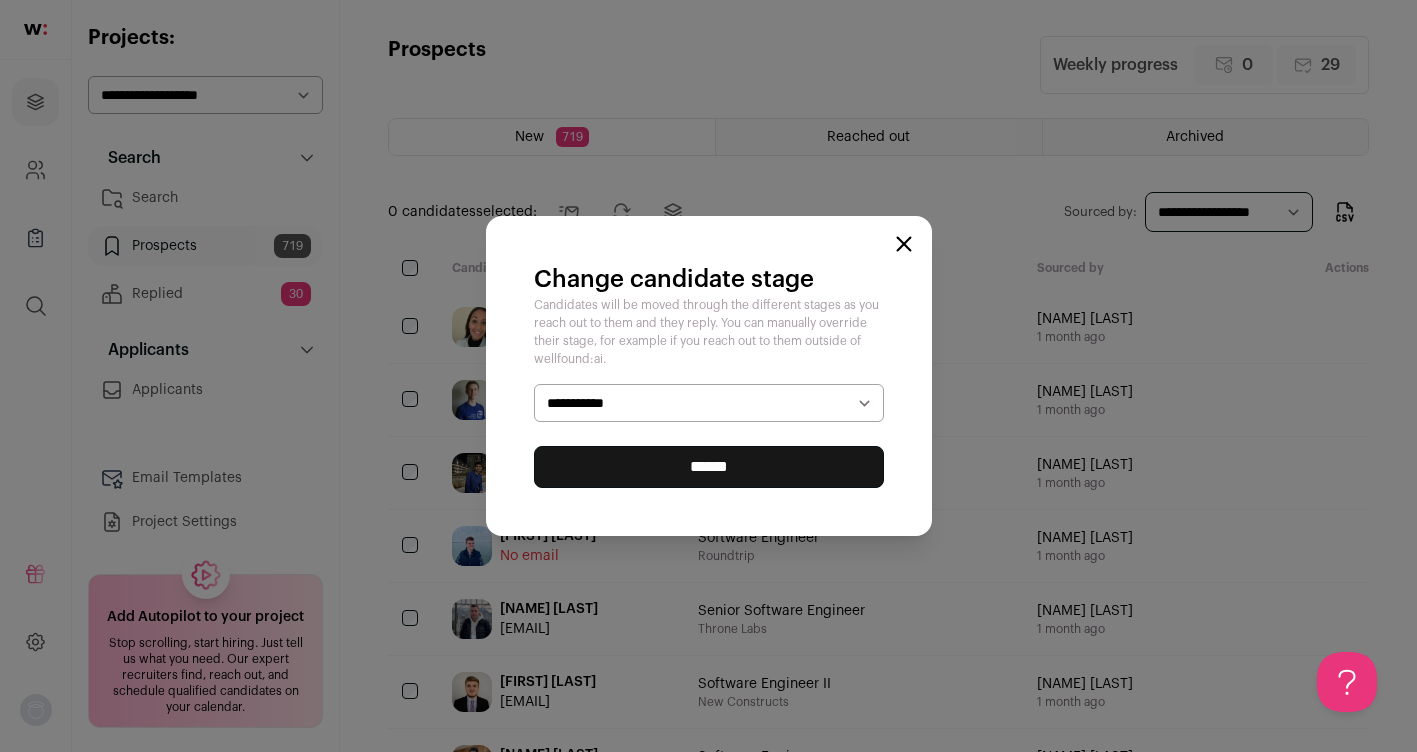click on "******" at bounding box center [0, 0] 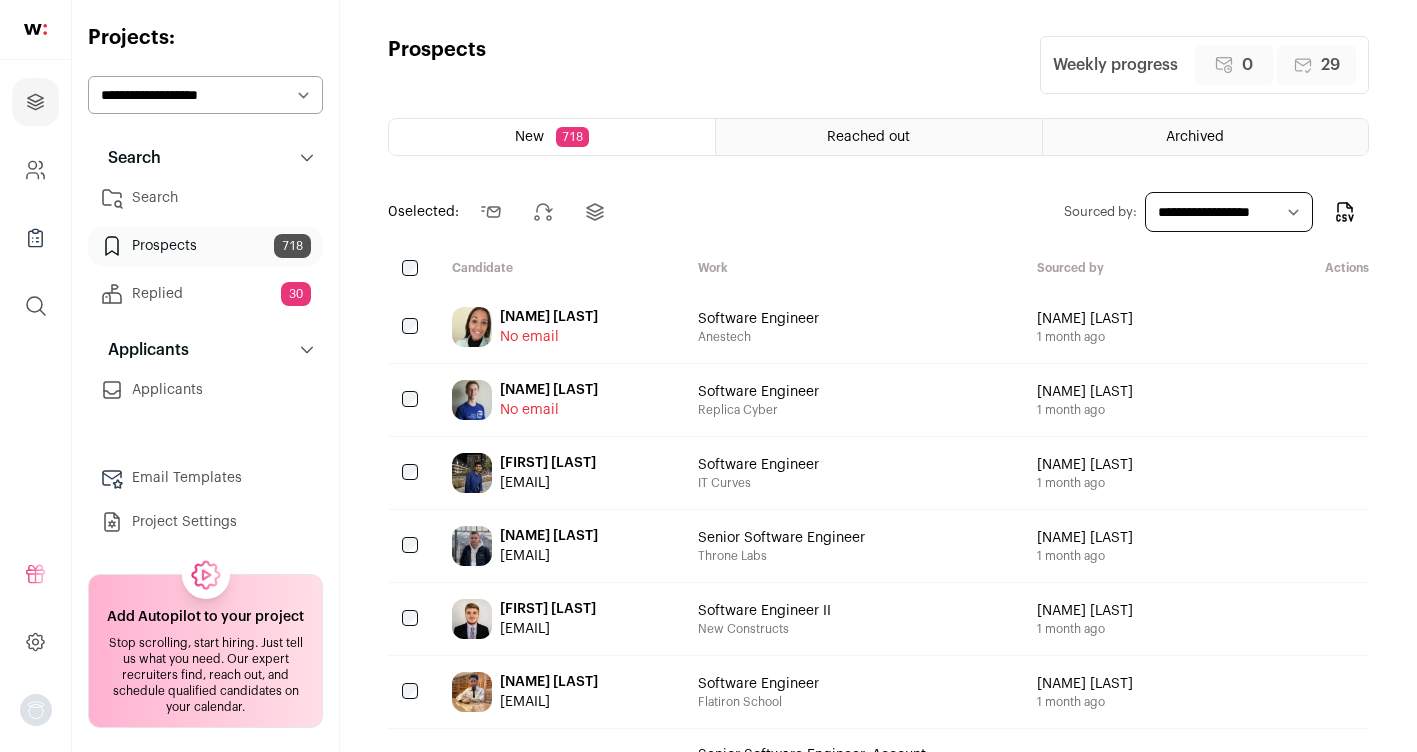 scroll, scrollTop: 0, scrollLeft: 0, axis: both 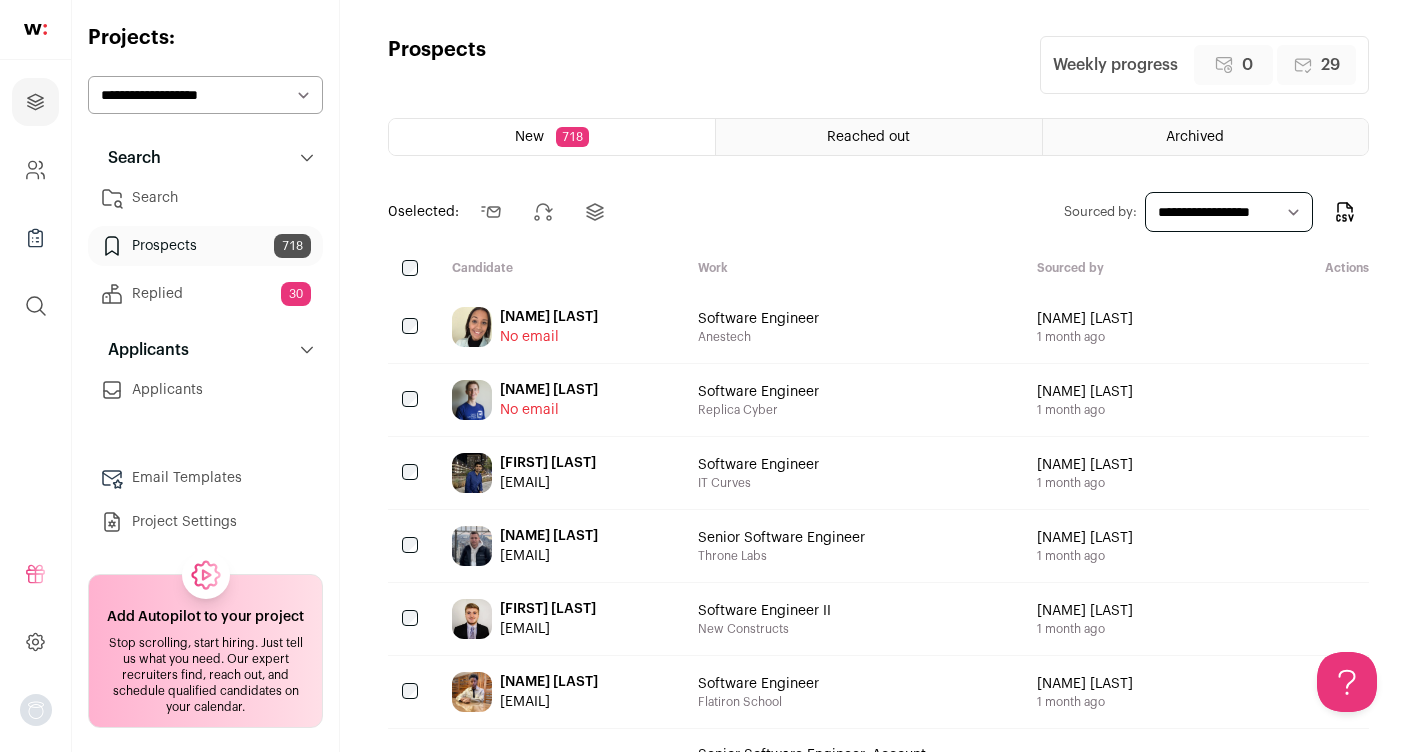 click on "Yevhen Piotrovskyi" at bounding box center (549, 536) 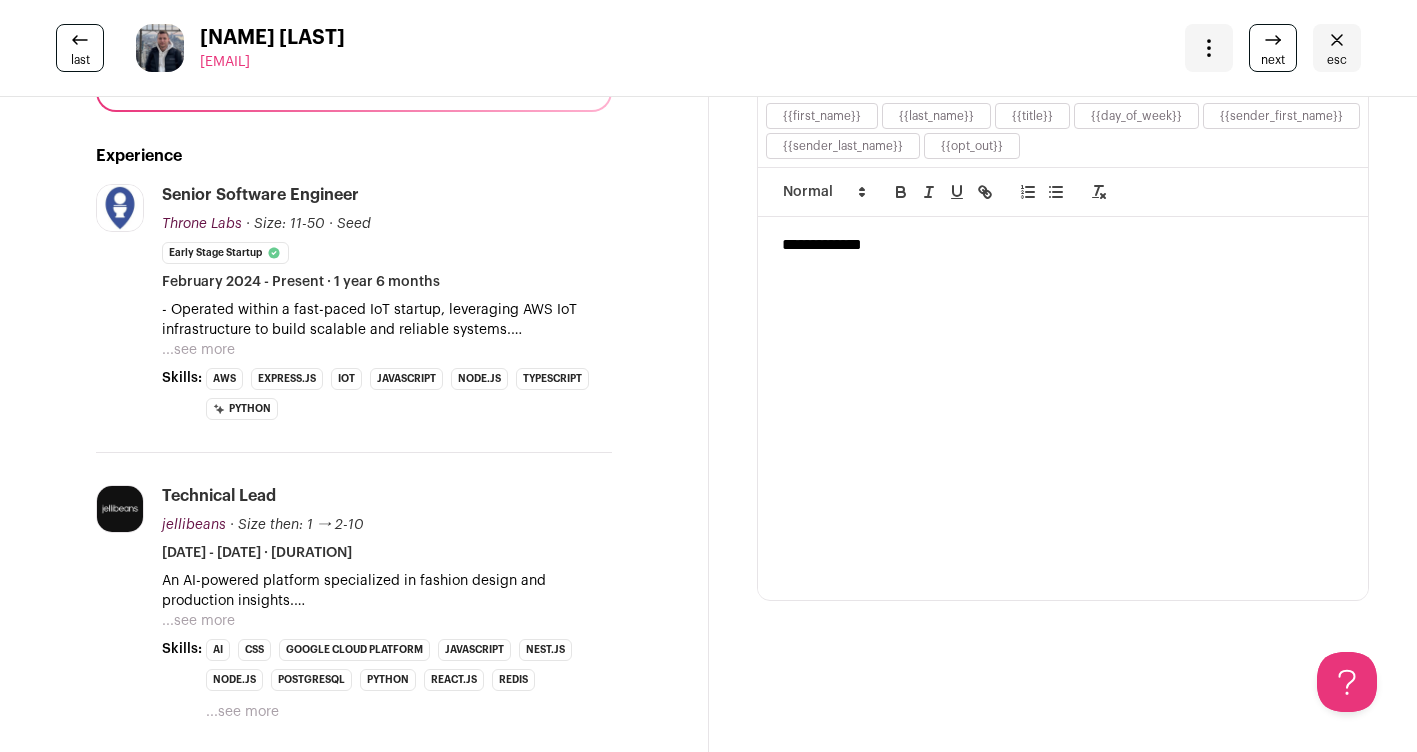 scroll, scrollTop: 0, scrollLeft: 0, axis: both 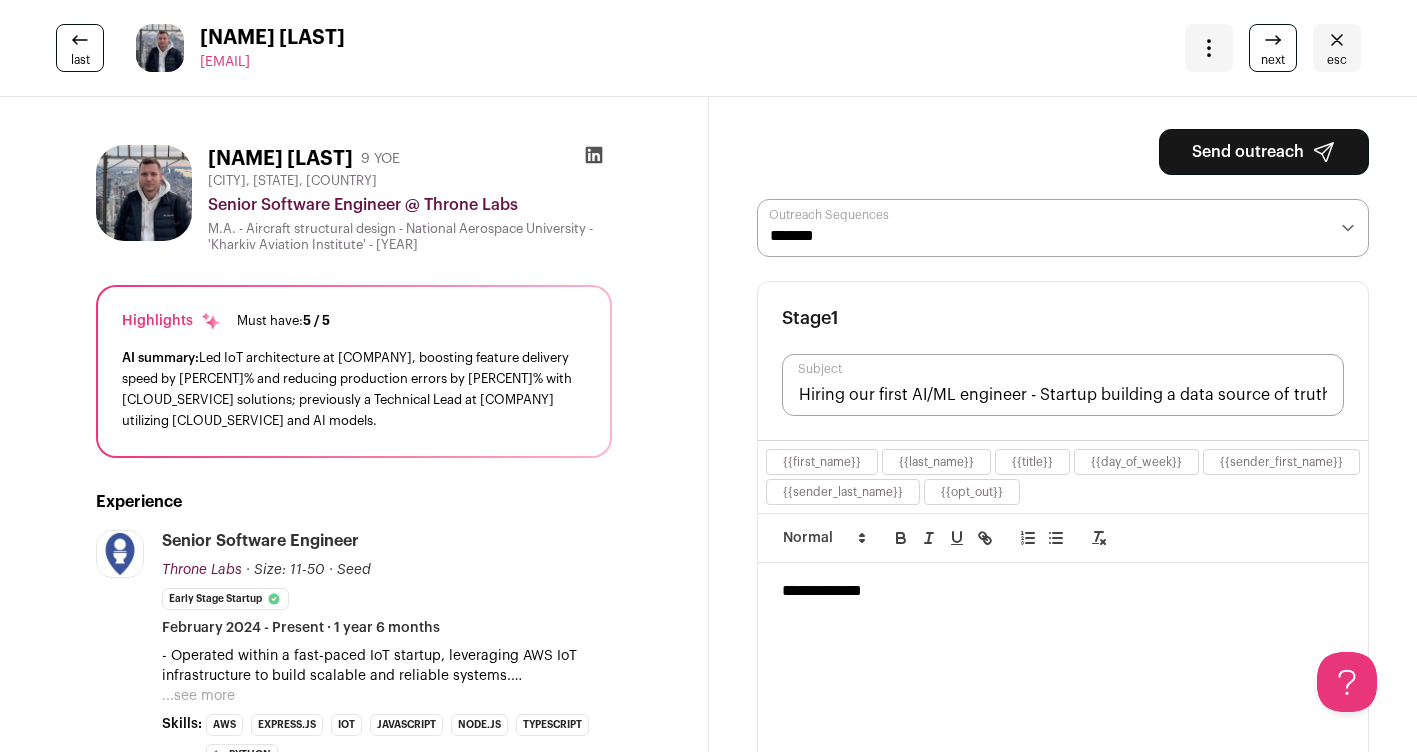 click at bounding box center (593, 155) 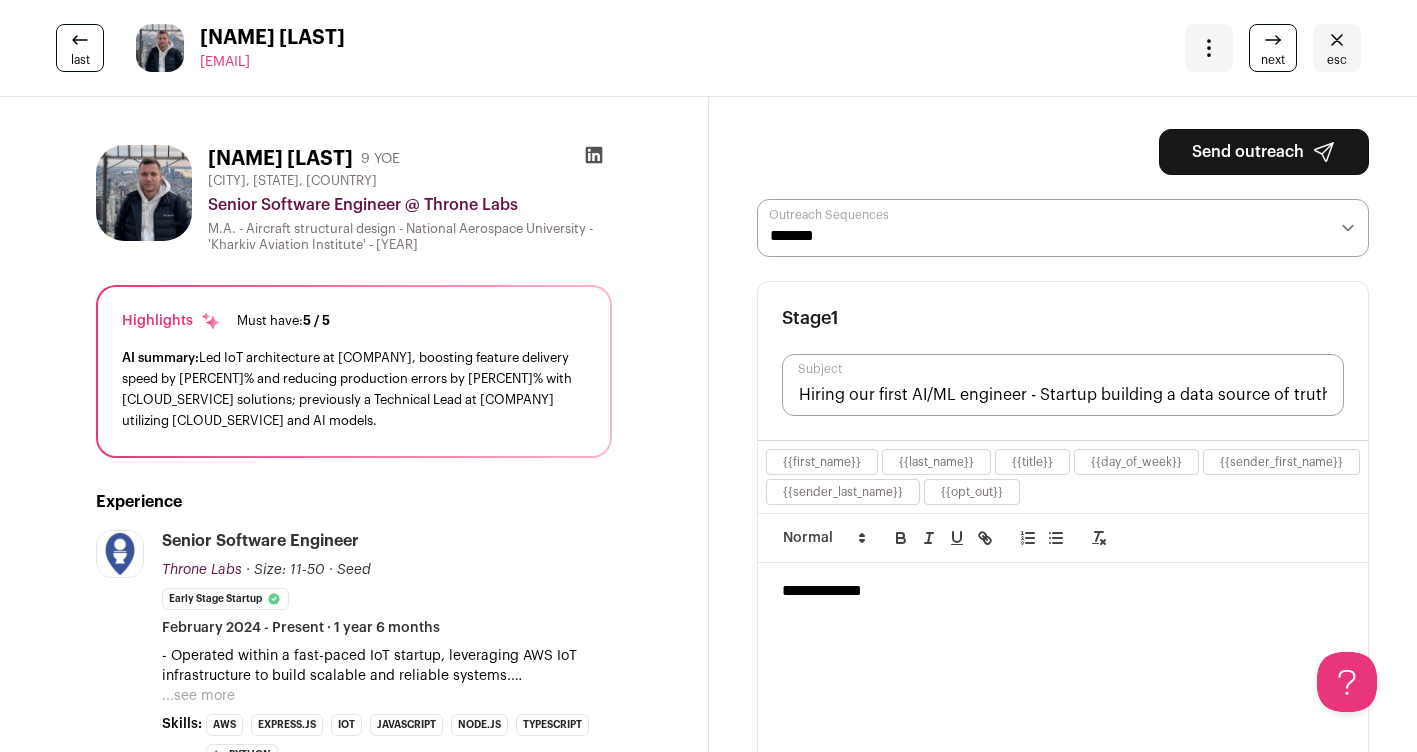 click on "**********" at bounding box center (1063, 228) 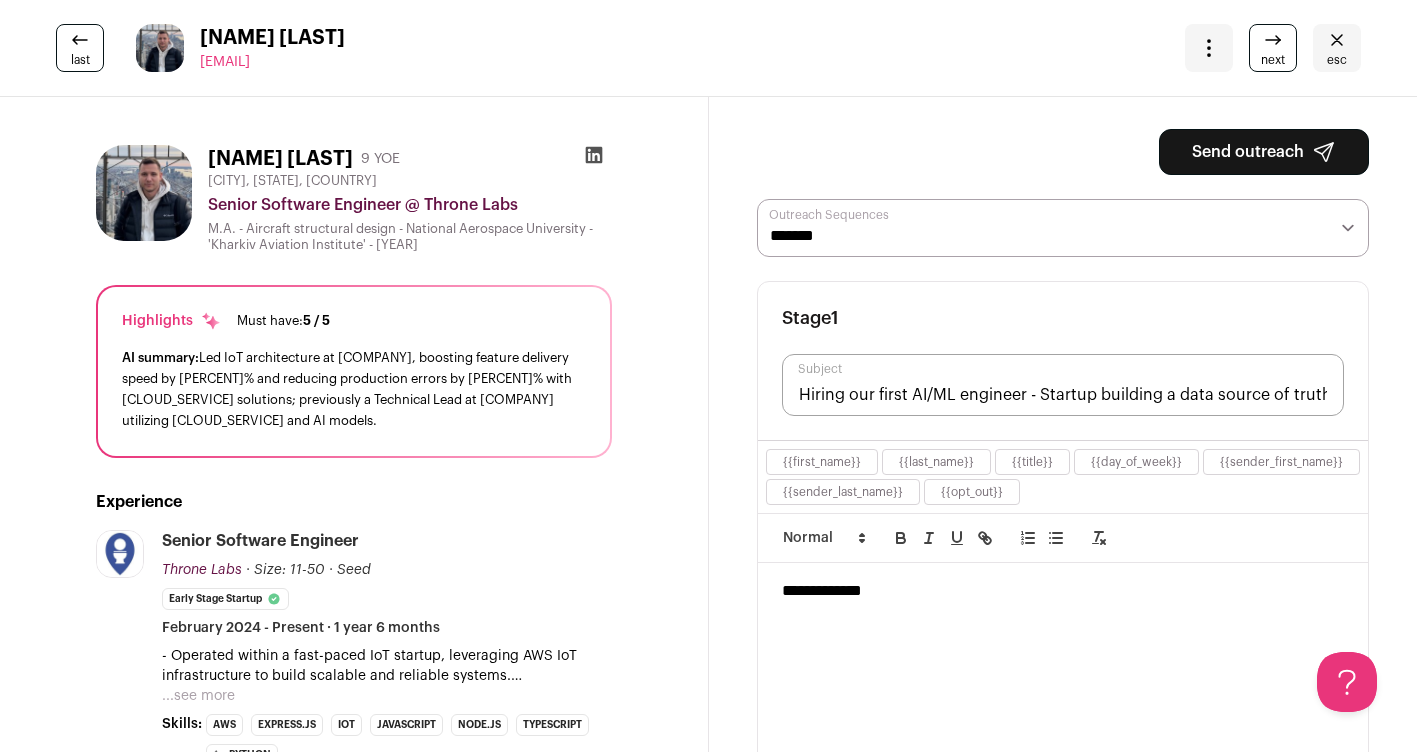 select on "*****" 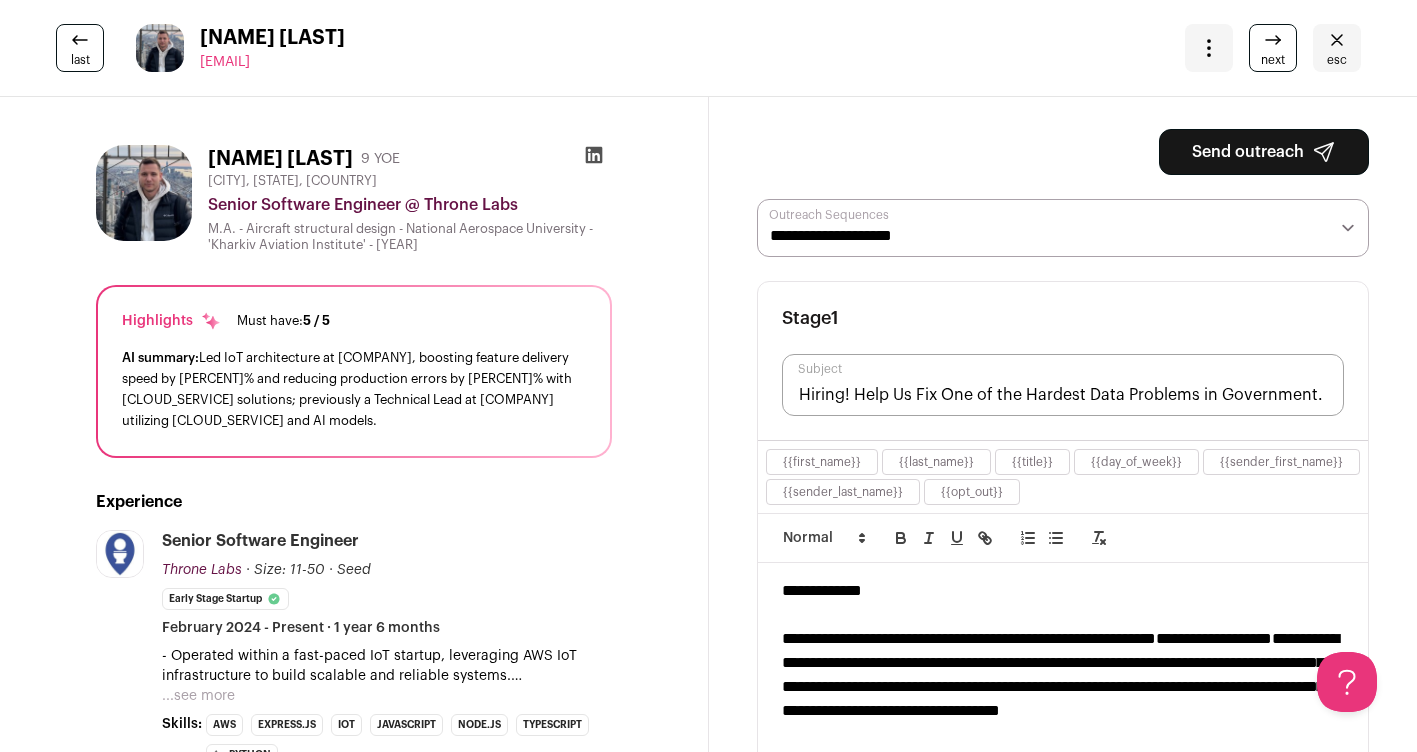 click on "Send outreach" at bounding box center (1264, 152) 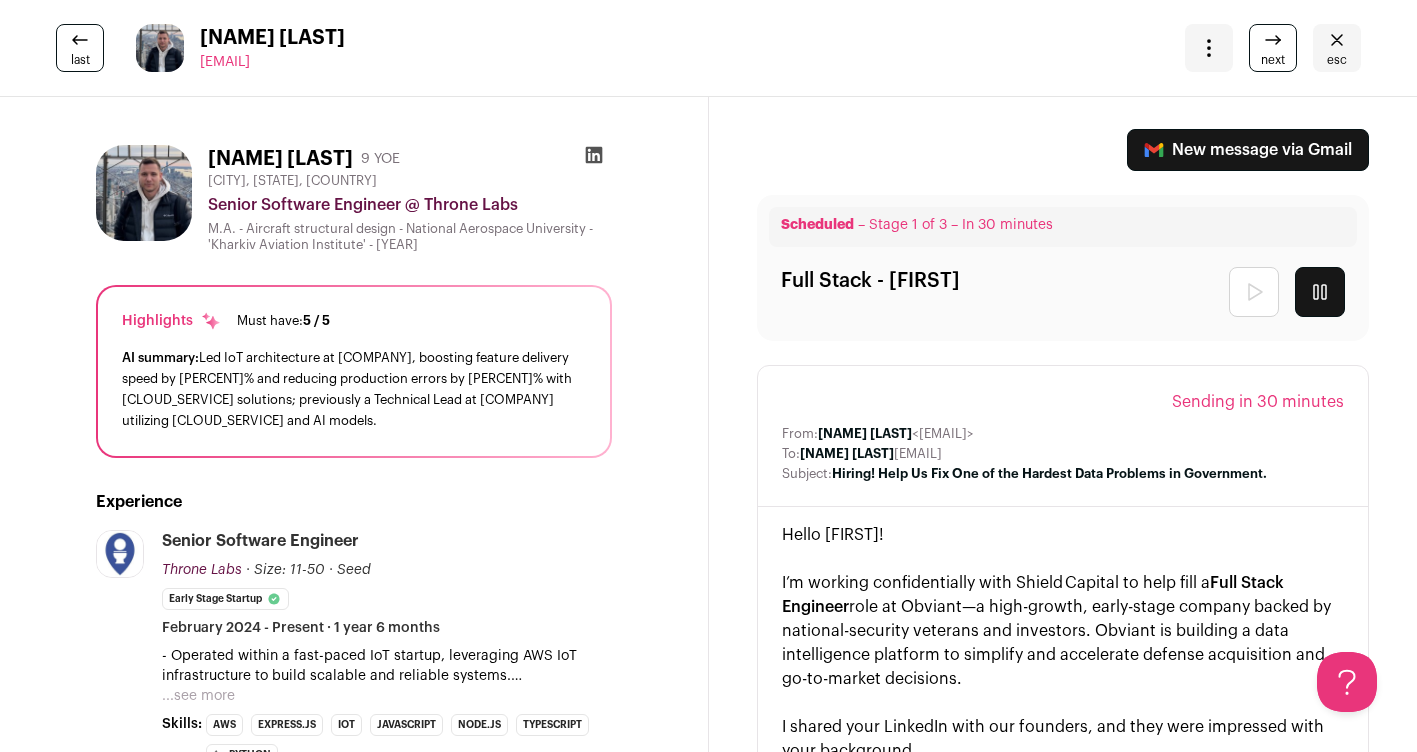 click at bounding box center [1209, 48] 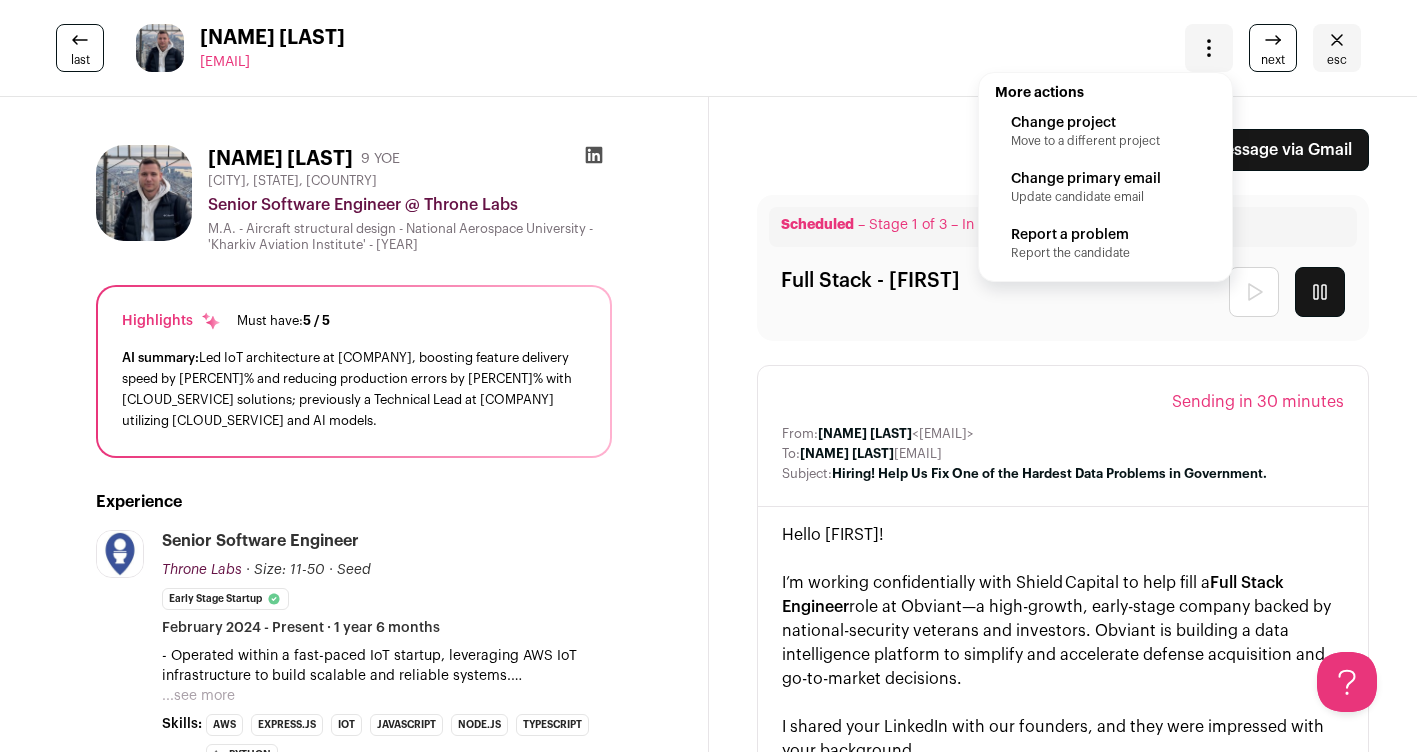click on "next" at bounding box center (1273, 60) 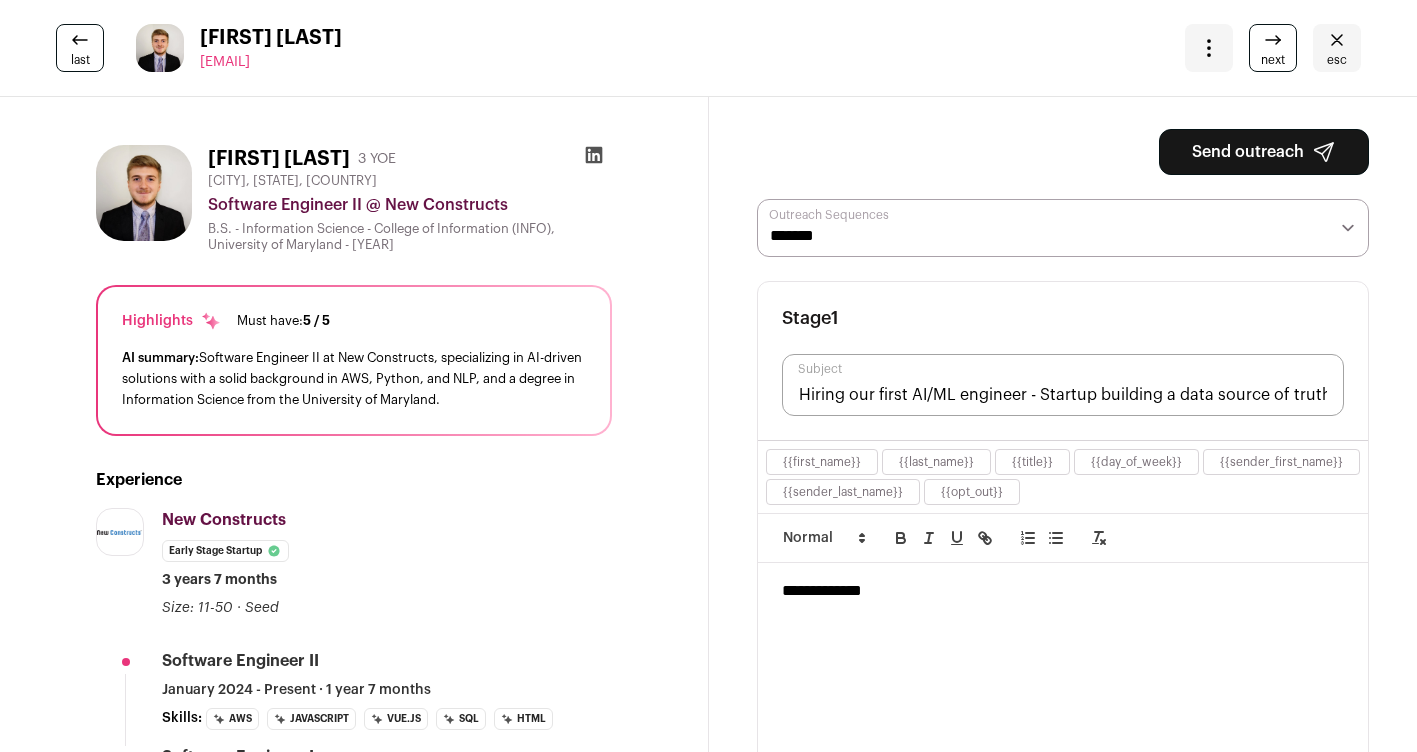 scroll, scrollTop: 0, scrollLeft: 0, axis: both 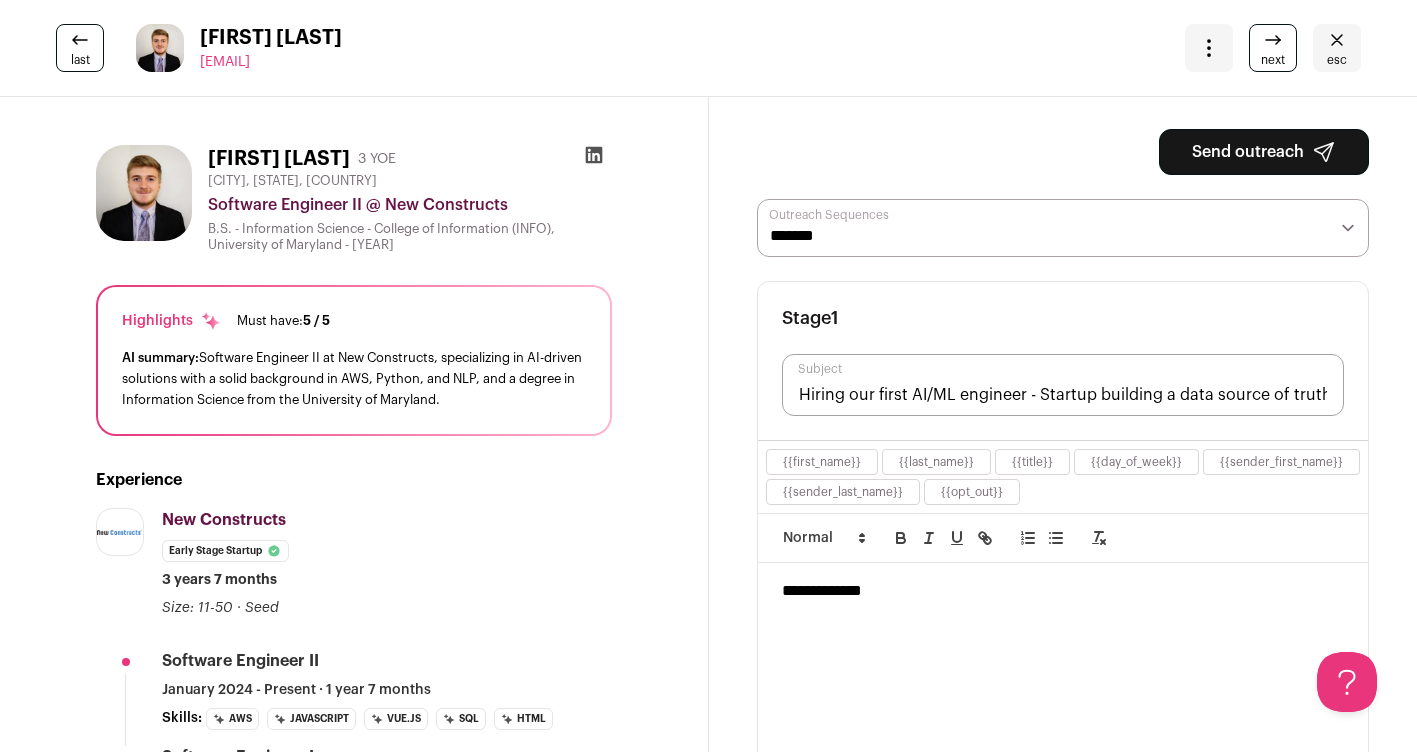 click at bounding box center (593, 155) 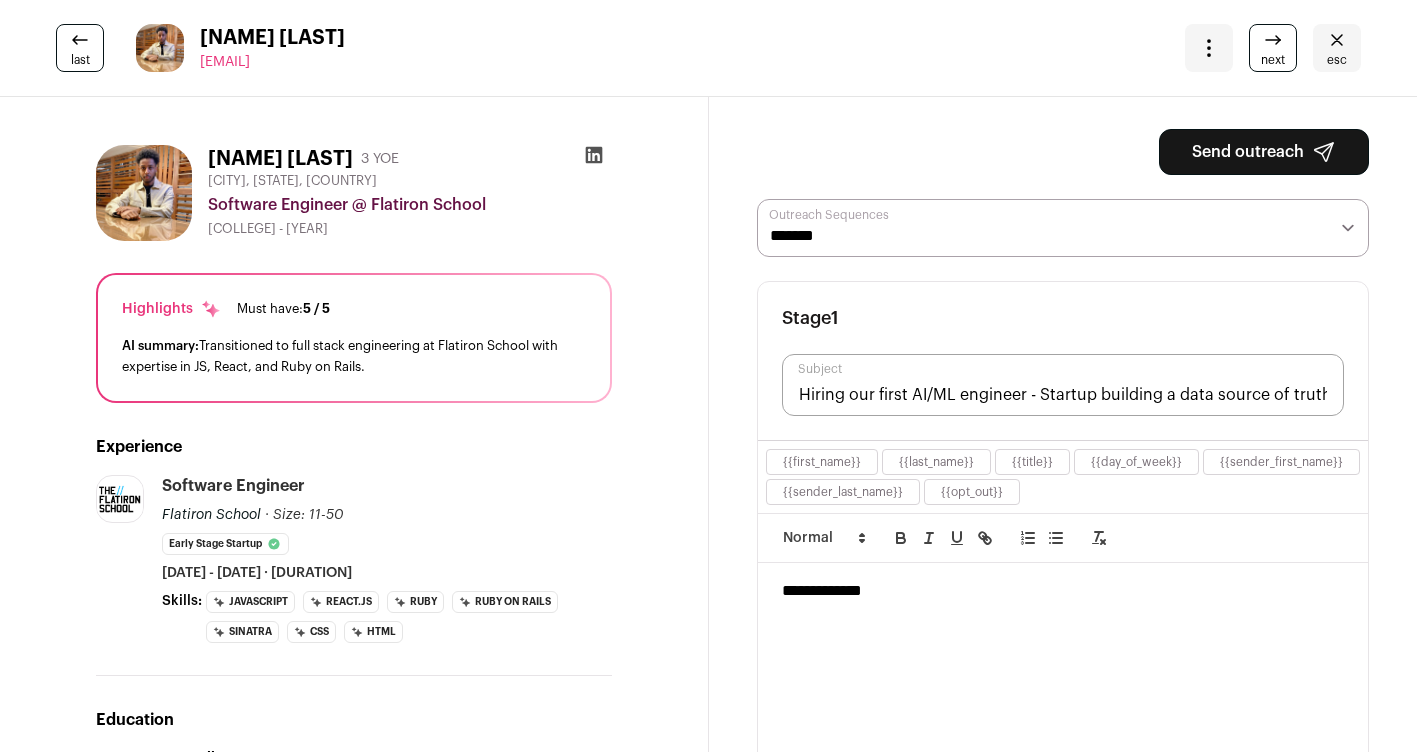 scroll, scrollTop: 0, scrollLeft: 0, axis: both 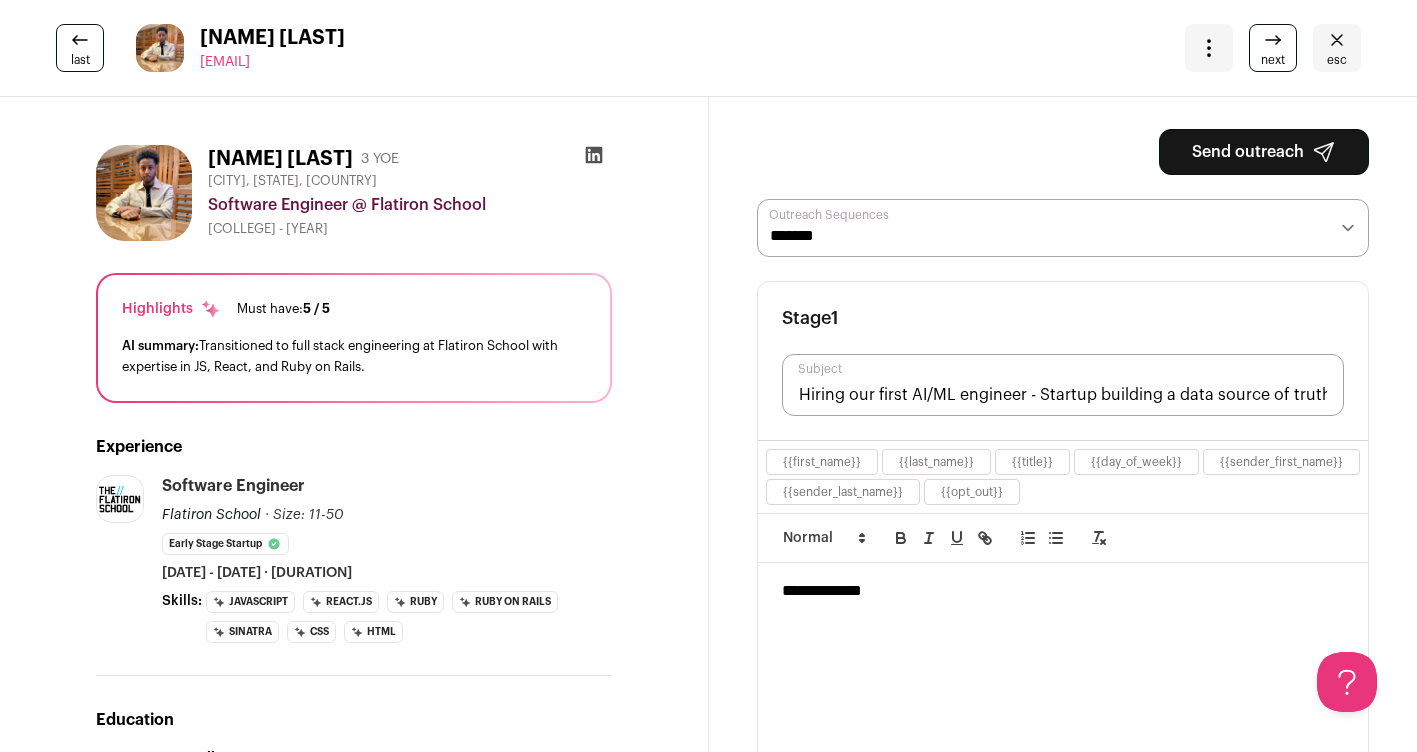 click at bounding box center (1273, 40) 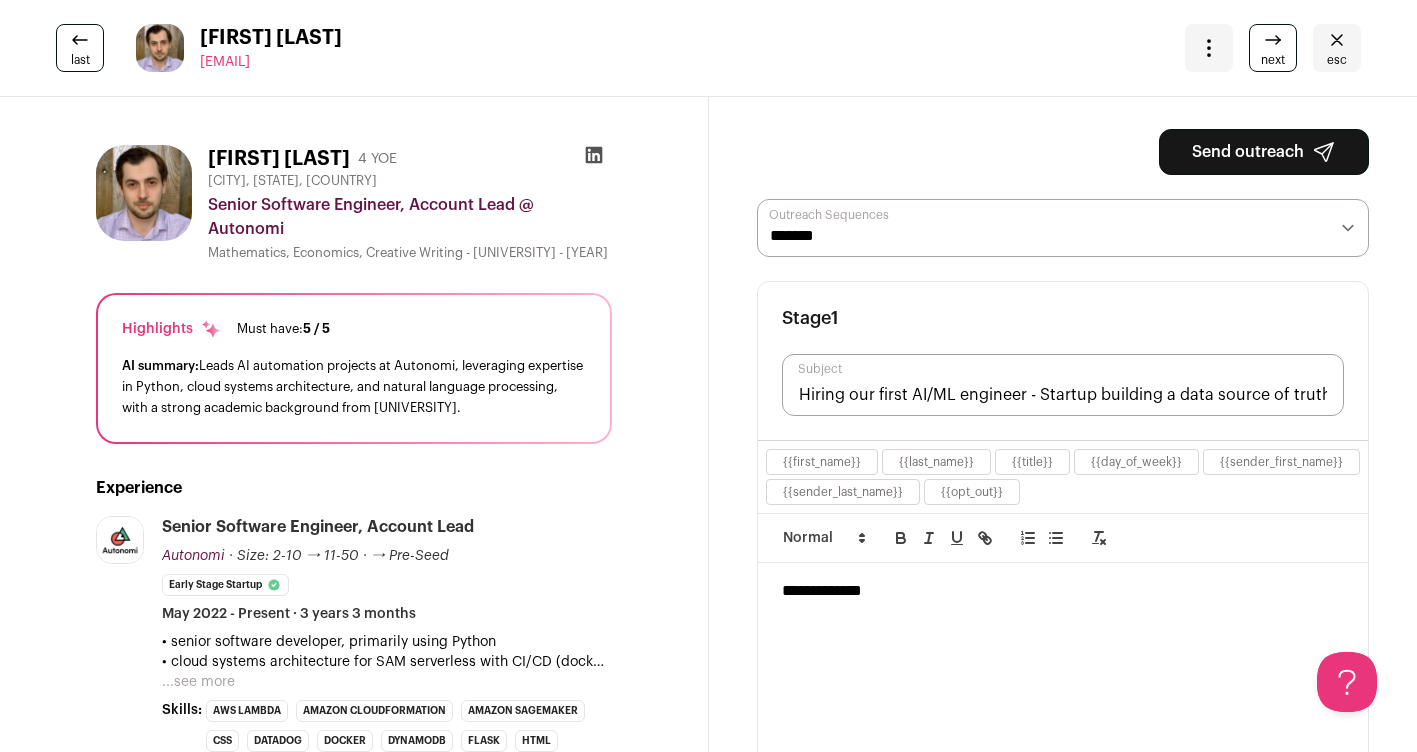 scroll, scrollTop: 0, scrollLeft: 0, axis: both 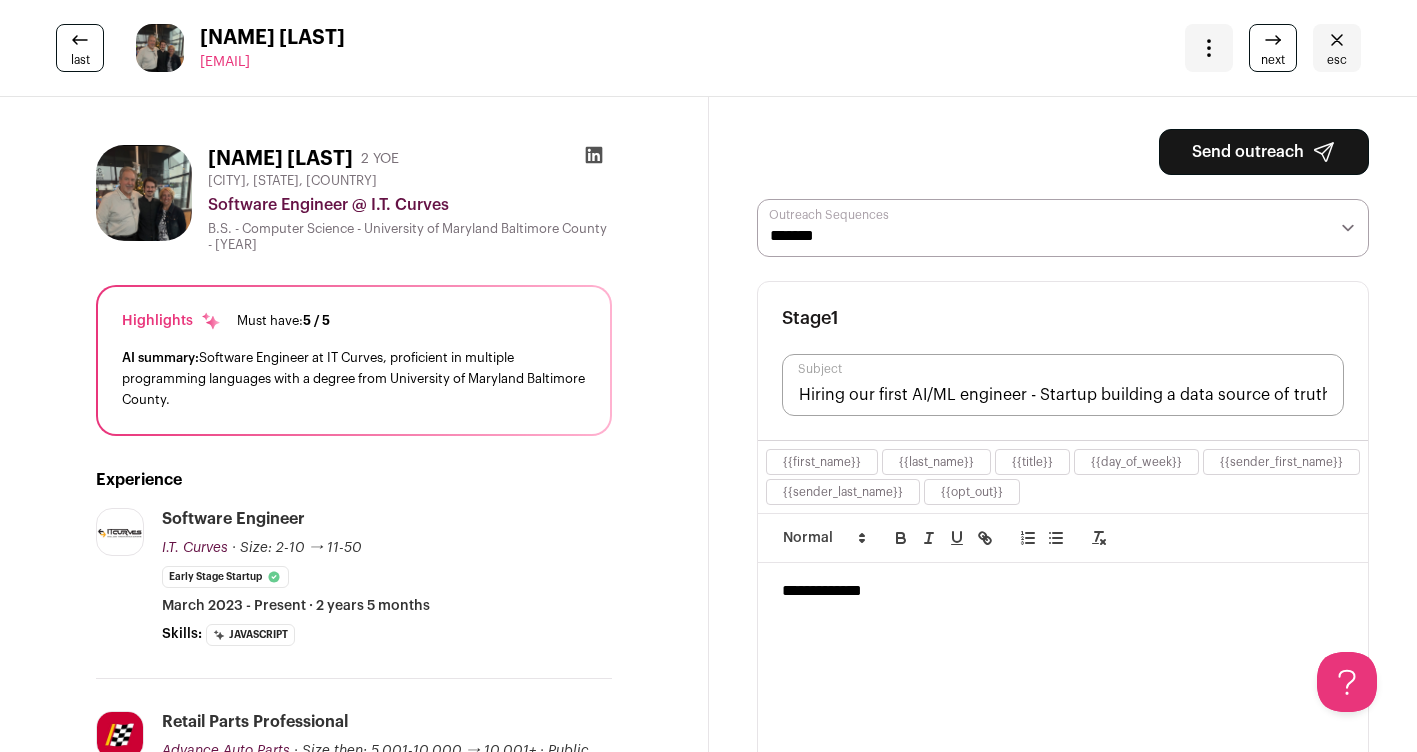 click at bounding box center [1273, 40] 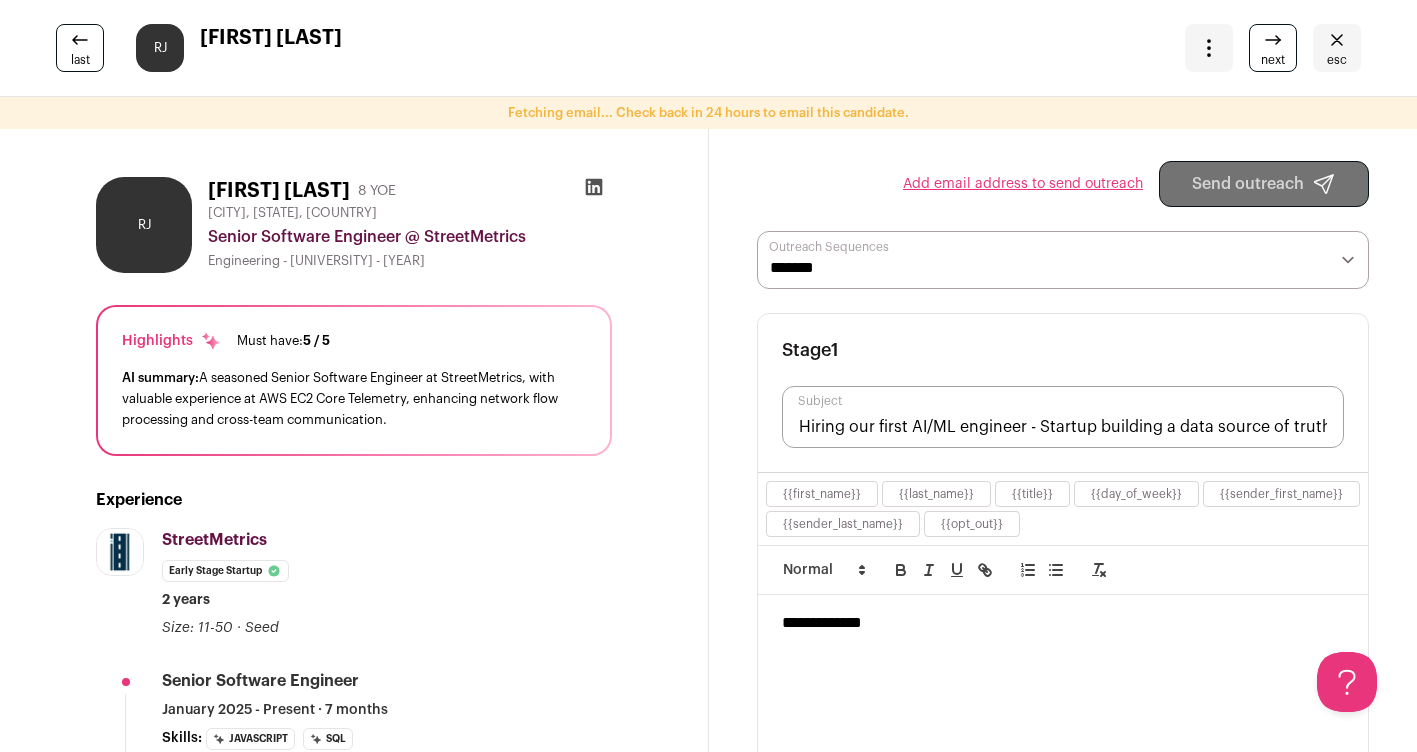scroll, scrollTop: 0, scrollLeft: 0, axis: both 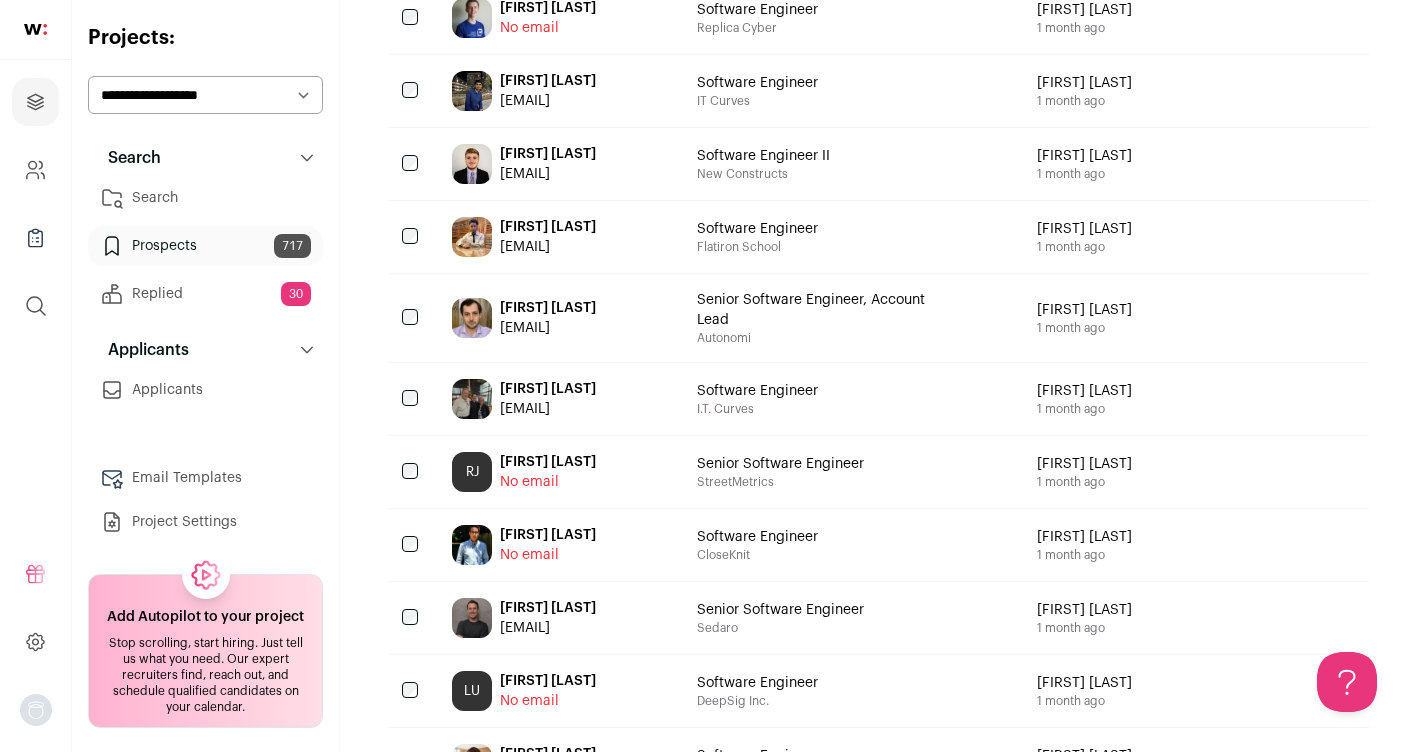 click at bounding box center (1293, 472) 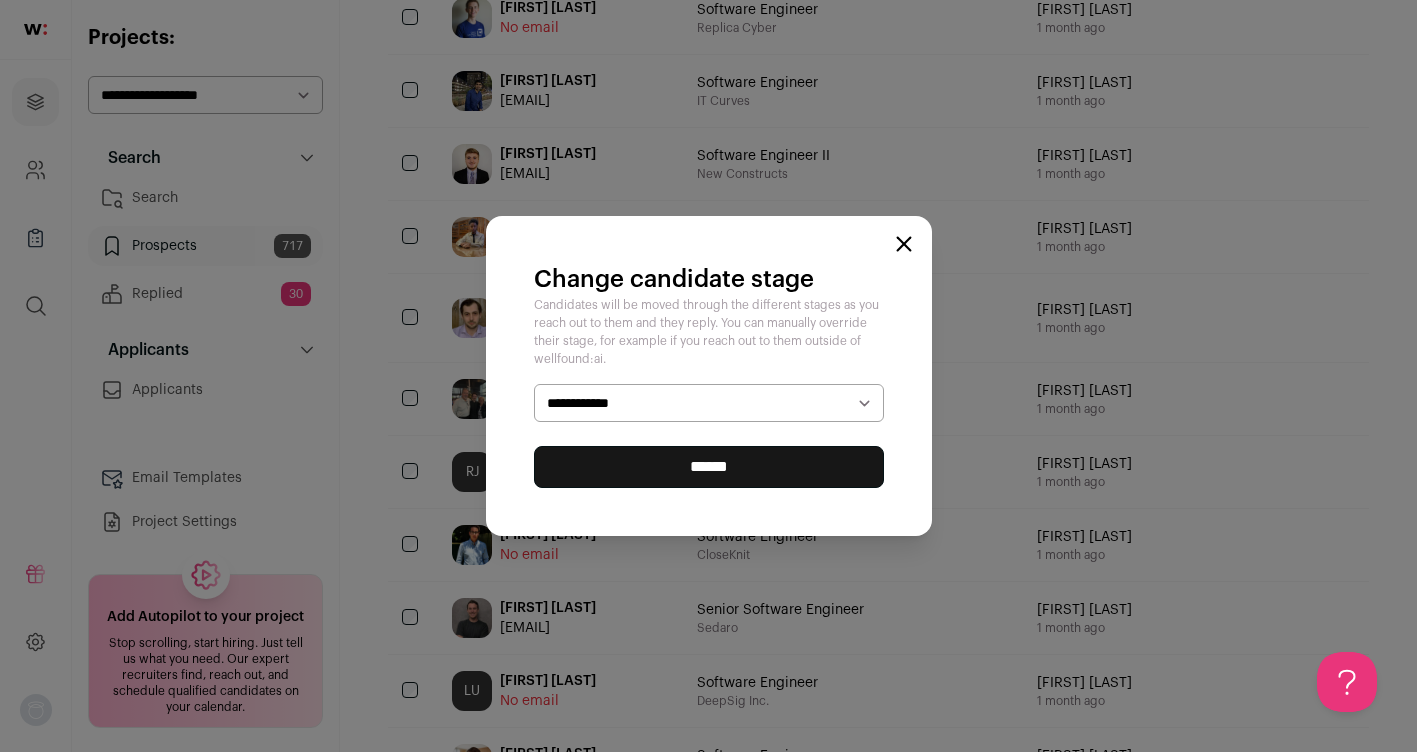 click on "**********" at bounding box center [0, 0] 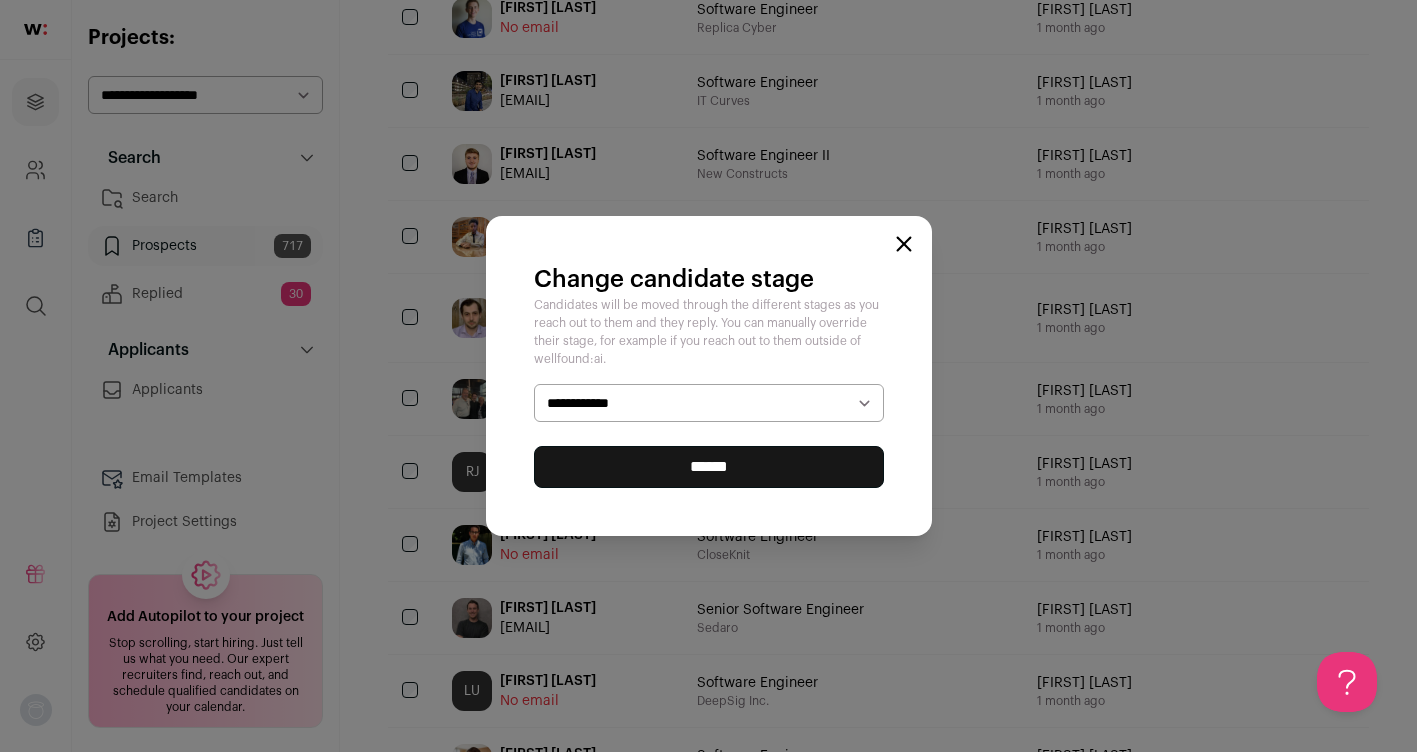 select on "**********" 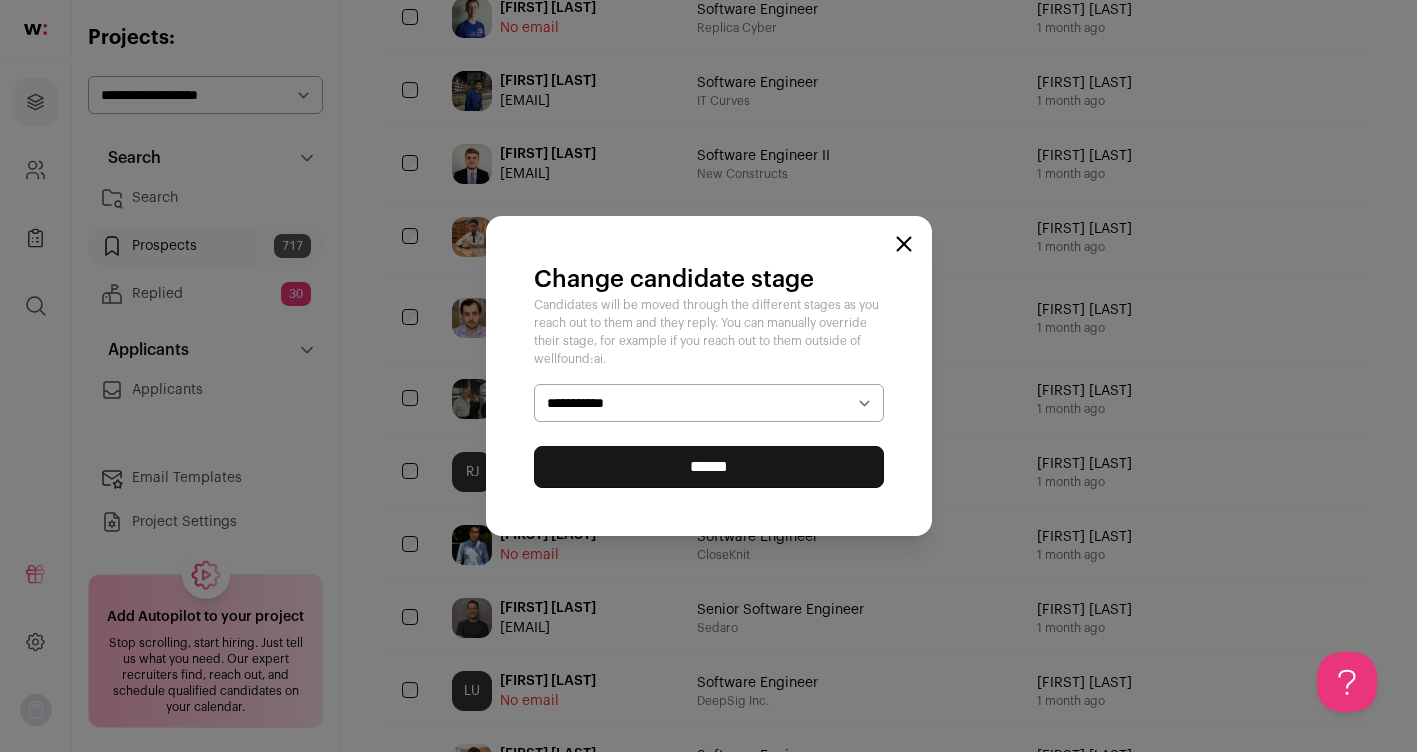 click on "******" at bounding box center (0, 0) 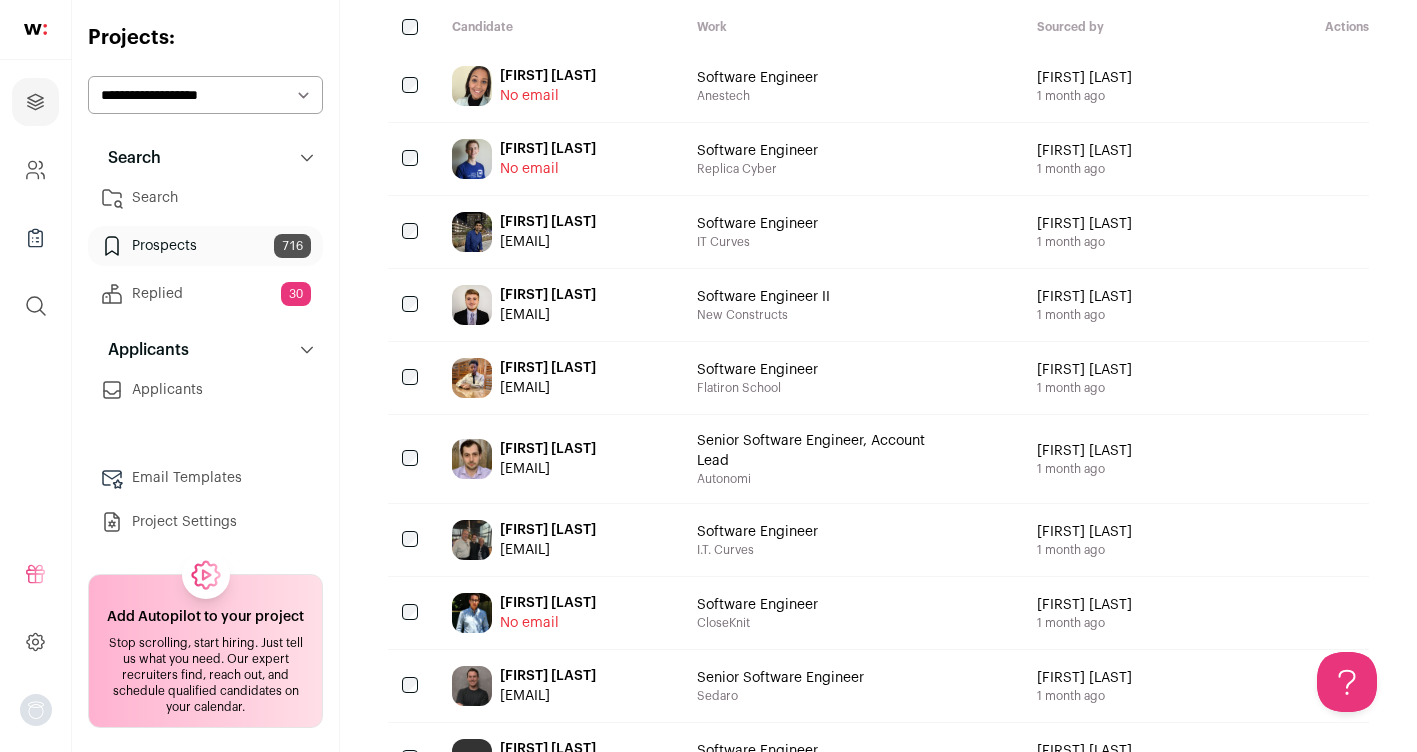scroll, scrollTop: 0, scrollLeft: 0, axis: both 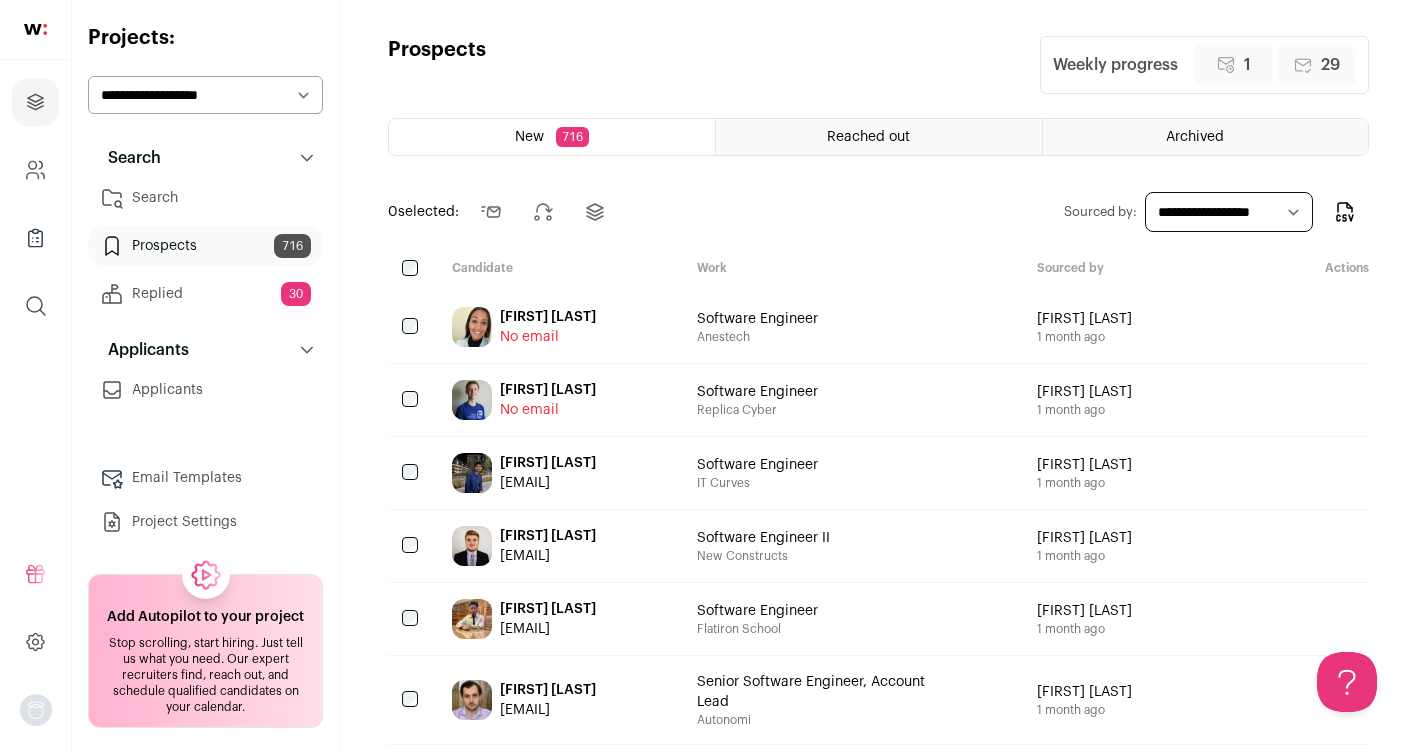 click at bounding box center (1293, 327) 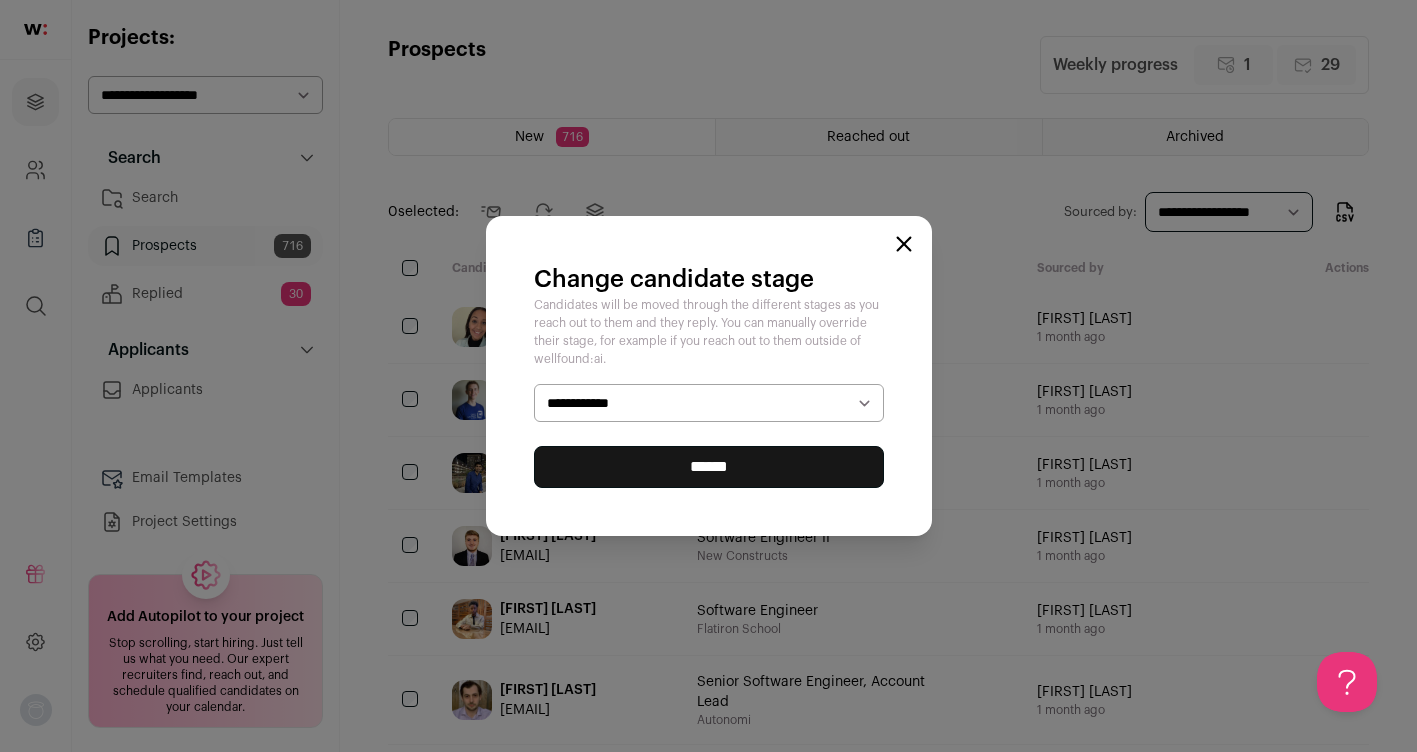click on "**********" at bounding box center (709, 403) 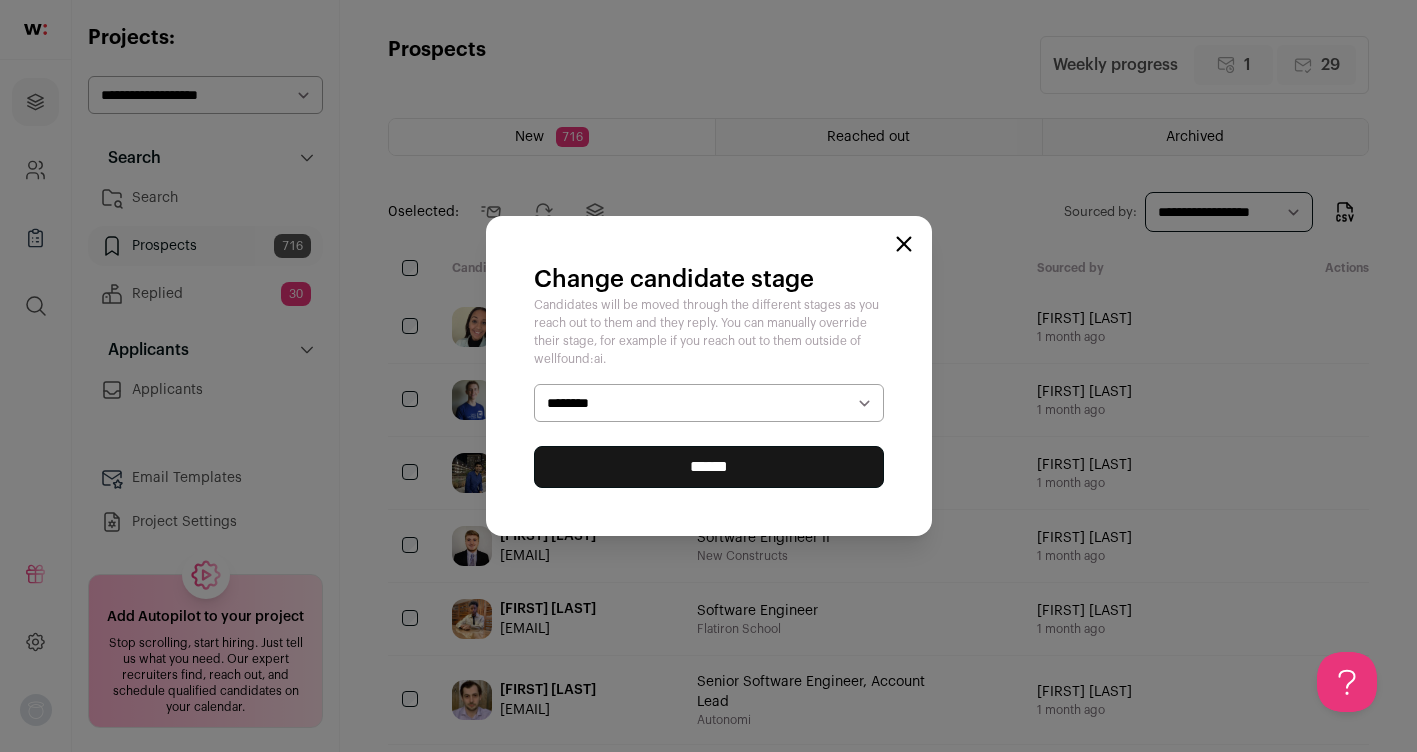 click on "******" at bounding box center [0, 0] 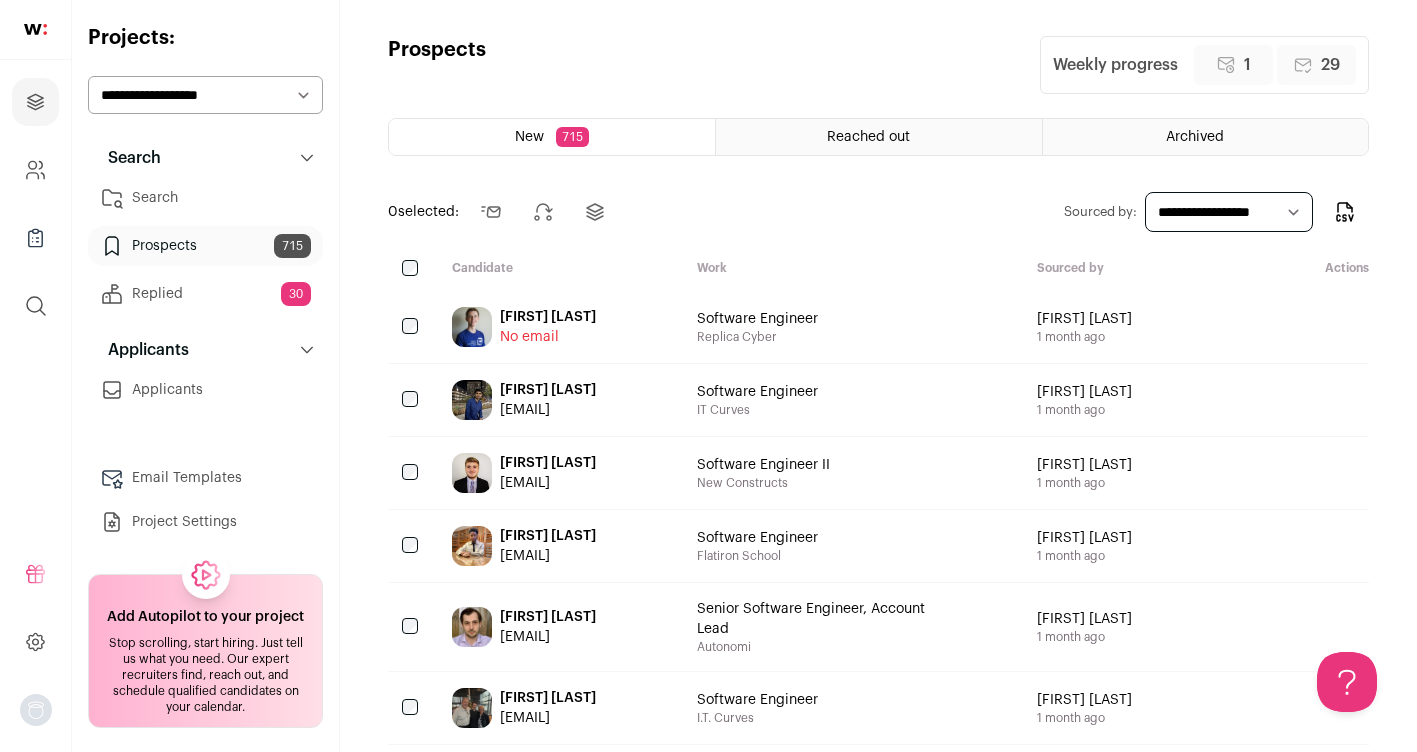 scroll, scrollTop: 0, scrollLeft: 0, axis: both 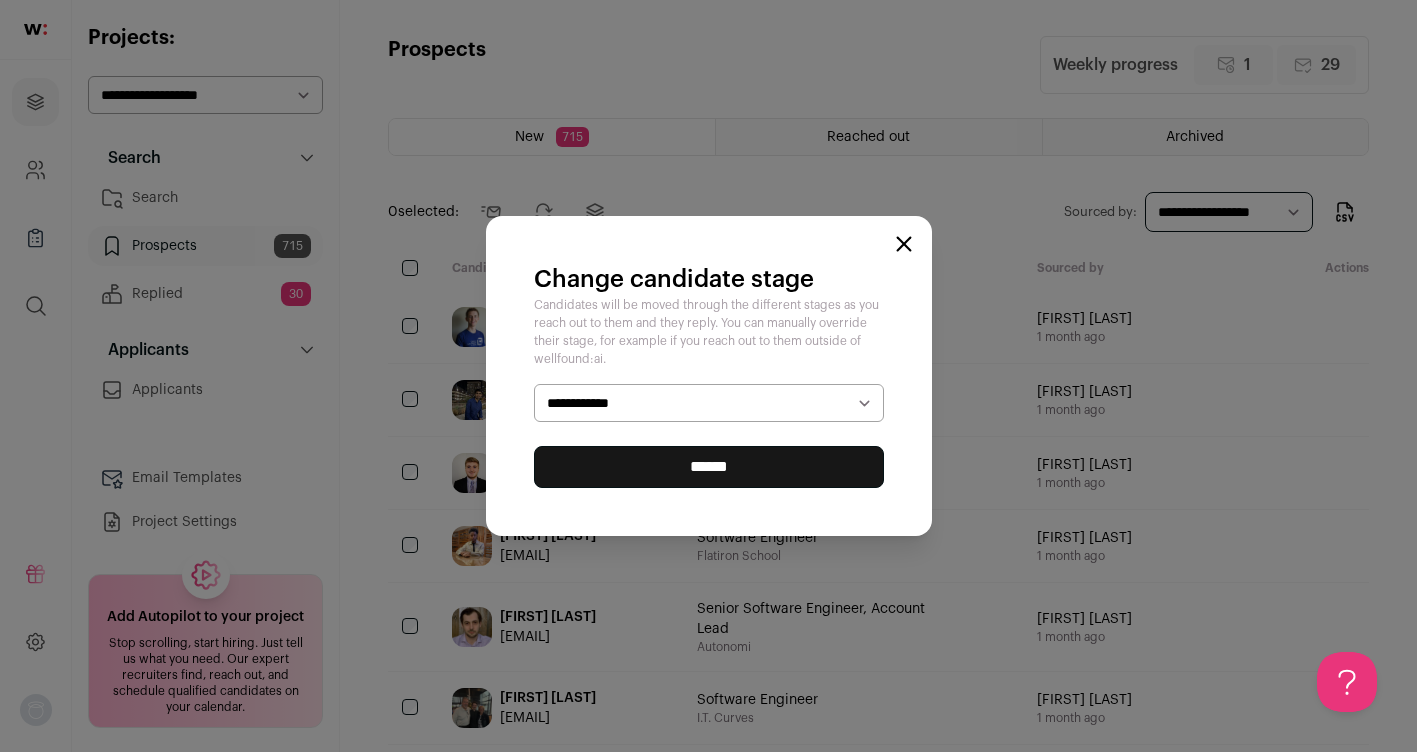 click on "**********" at bounding box center (709, 403) 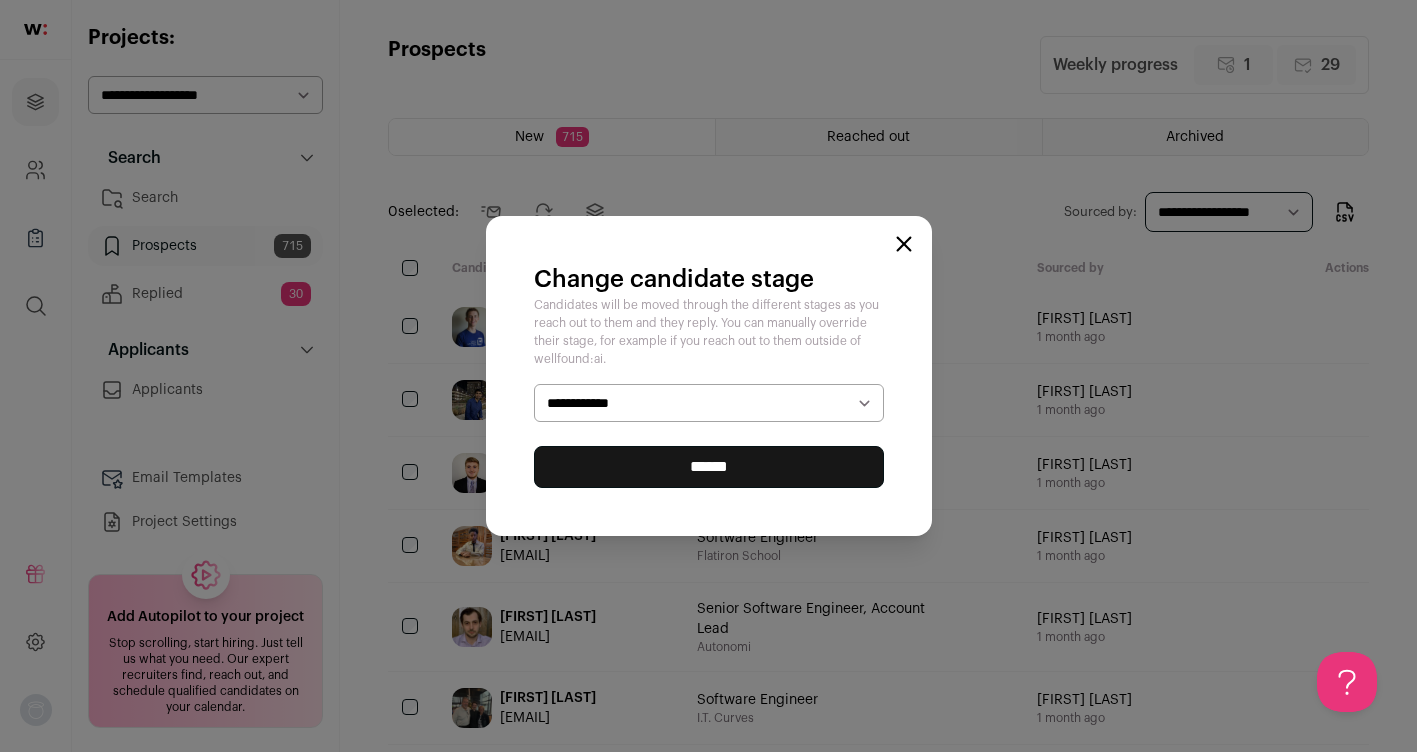 select on "********" 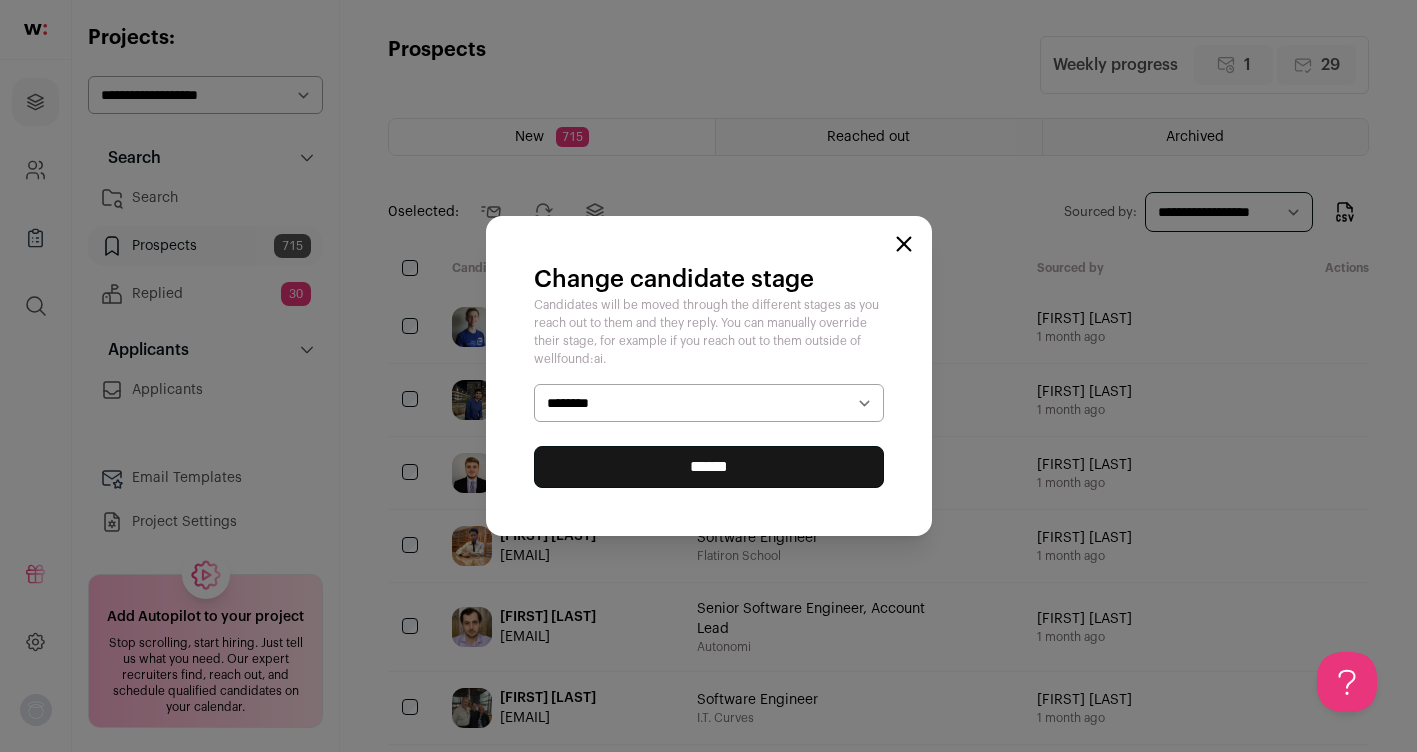 click on "******" at bounding box center [0, 0] 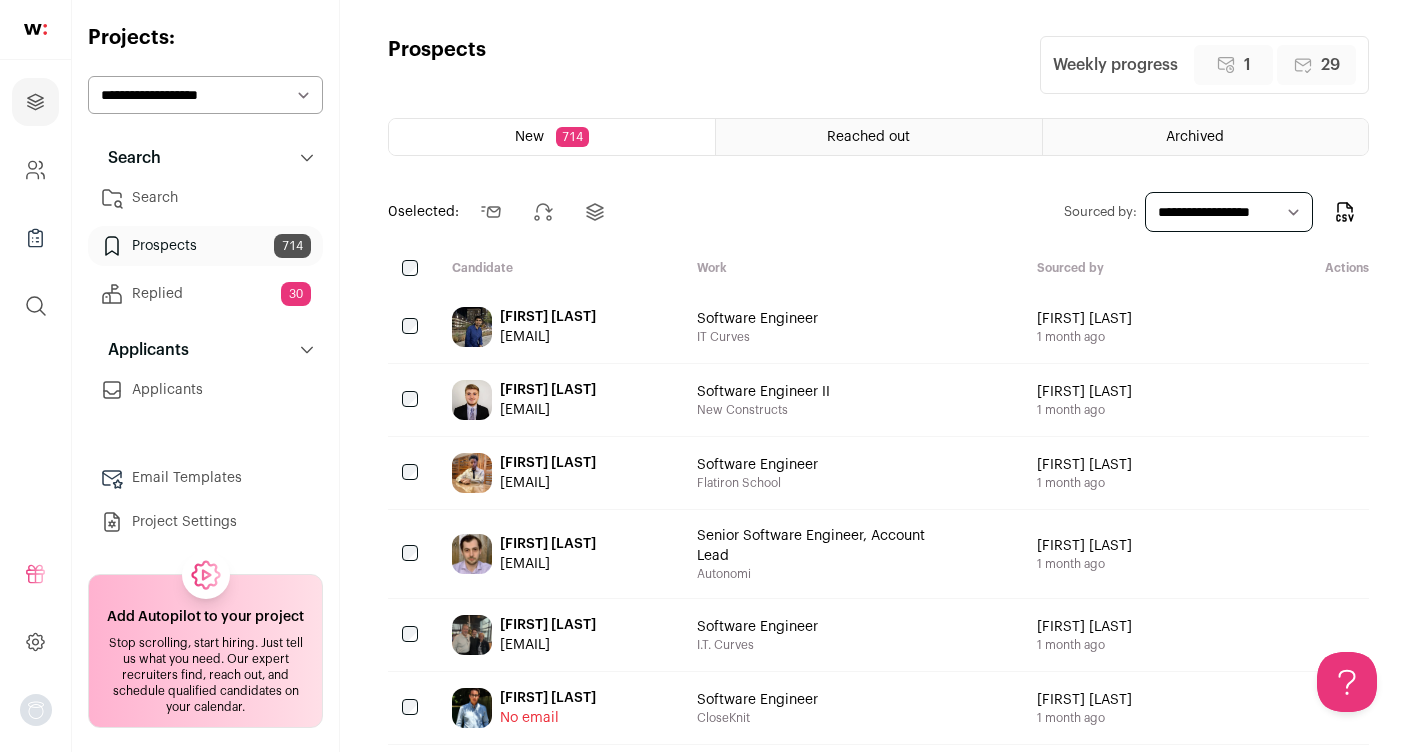 scroll, scrollTop: 0, scrollLeft: 0, axis: both 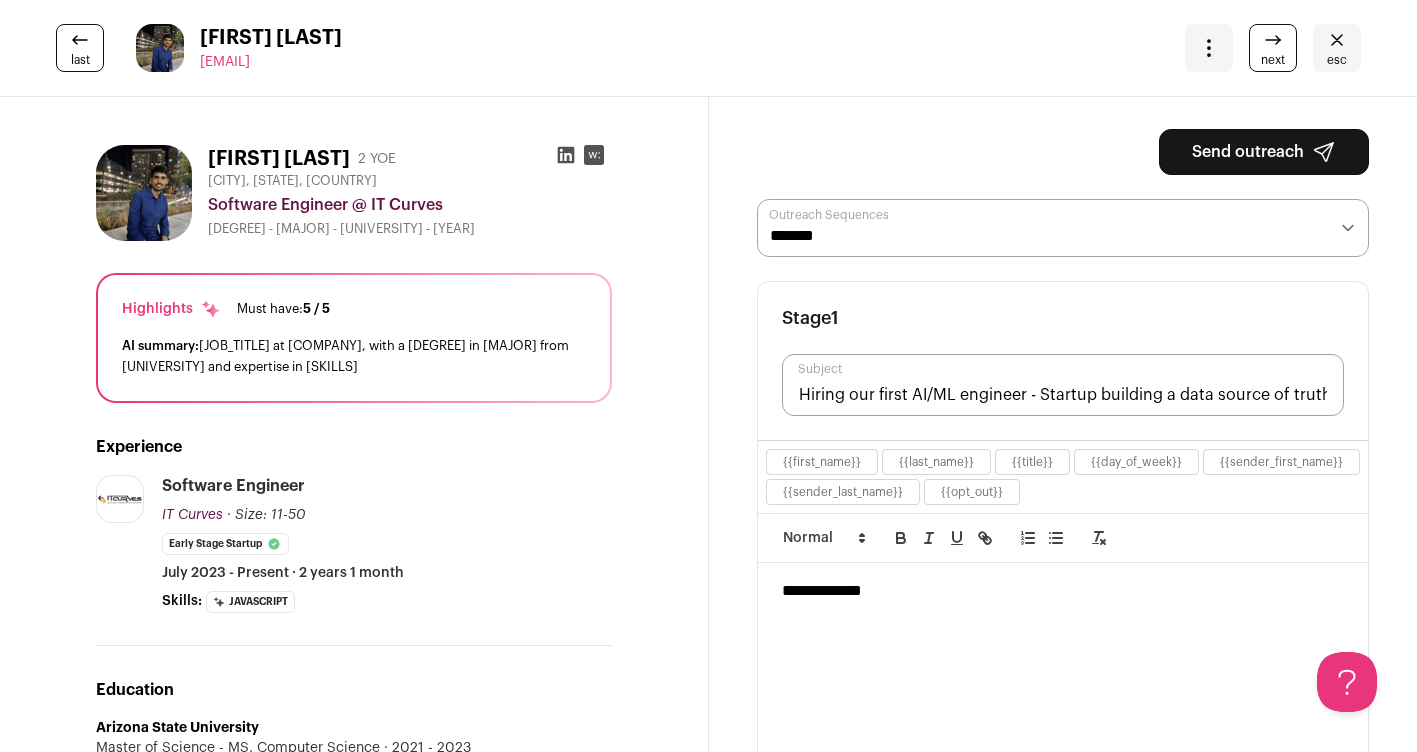 click at bounding box center (1209, 48) 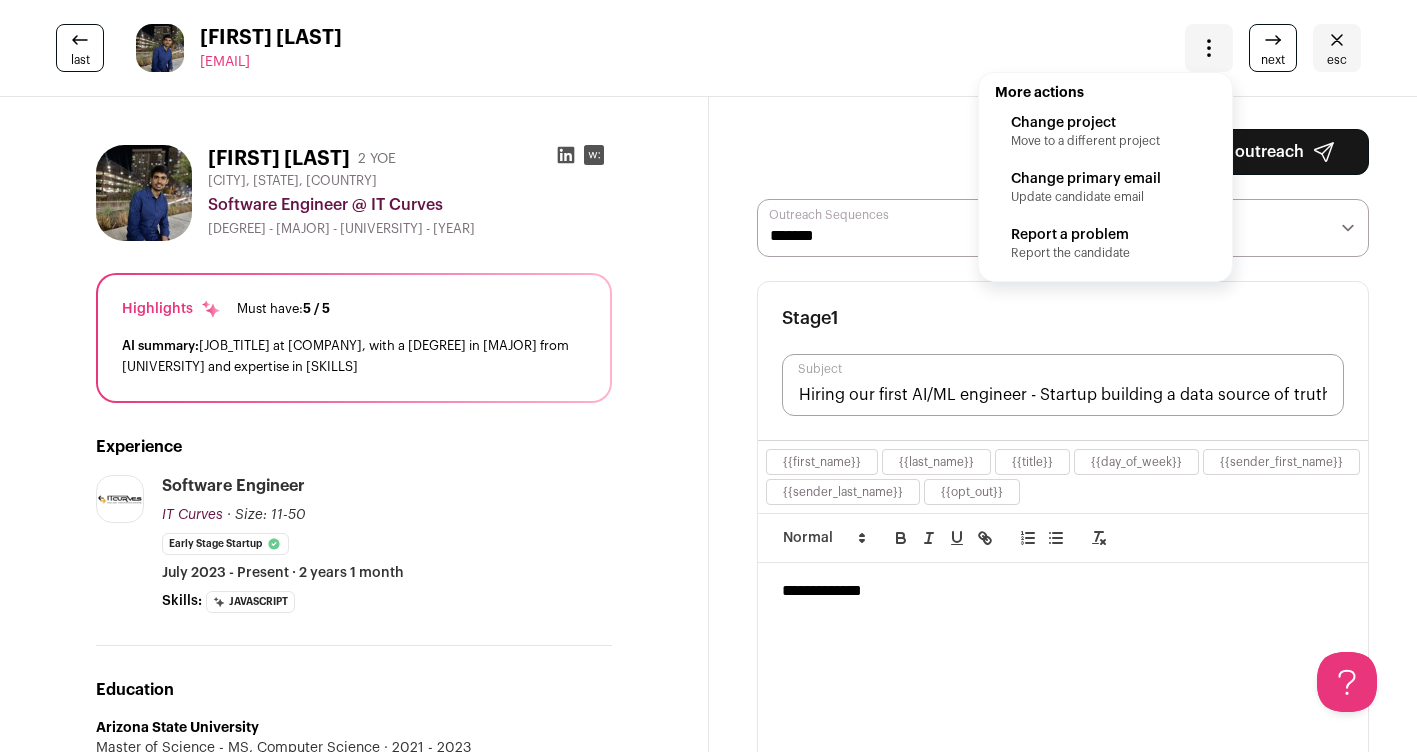 click on "esc" at bounding box center [1337, 48] 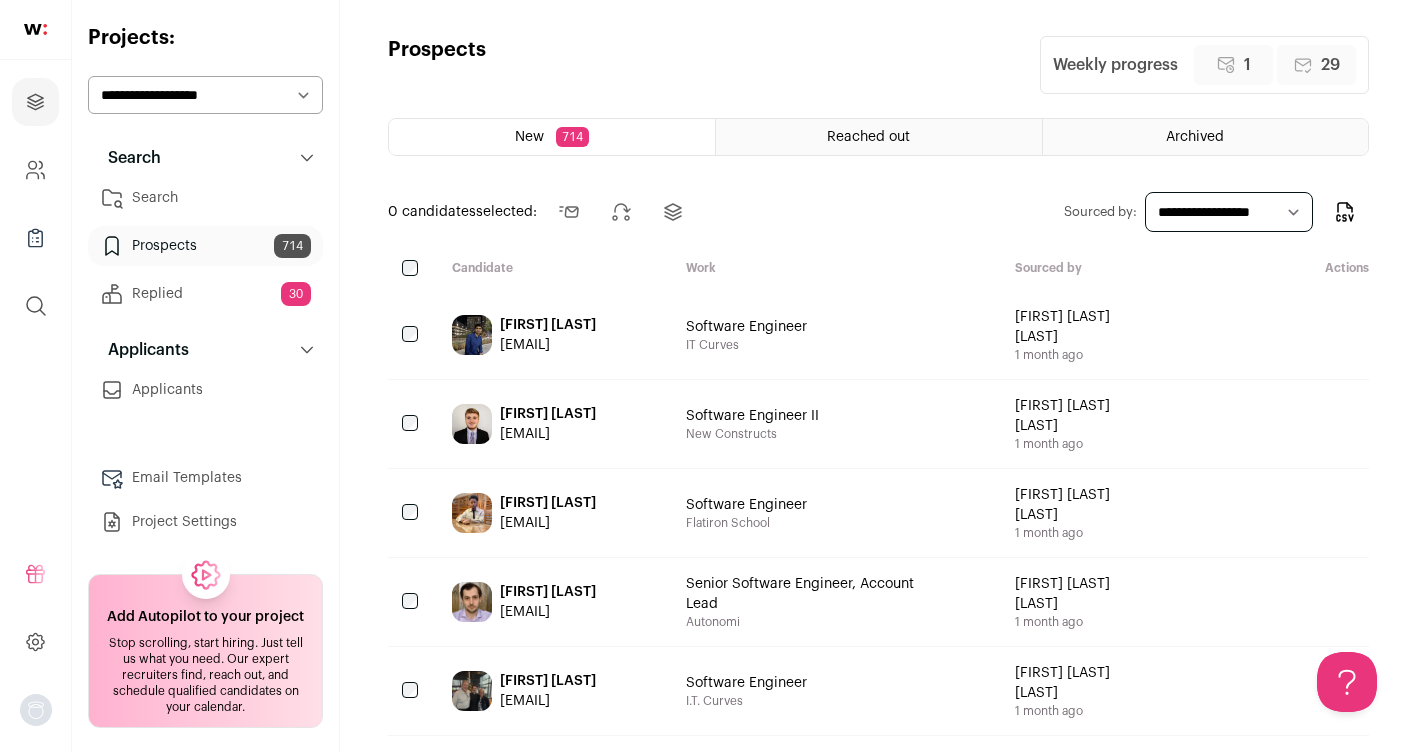 scroll, scrollTop: 0, scrollLeft: 0, axis: both 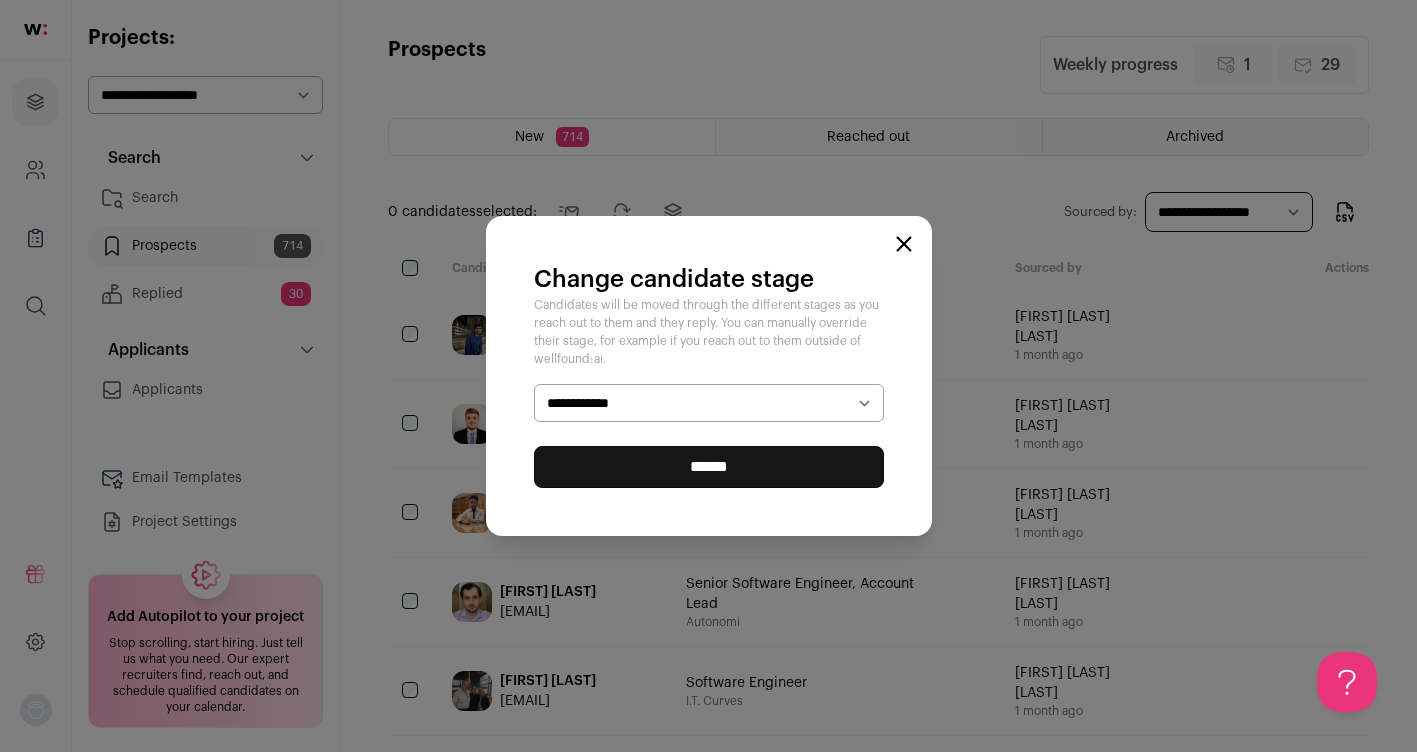 click on "[ADDRESS]" at bounding box center (0, 0) 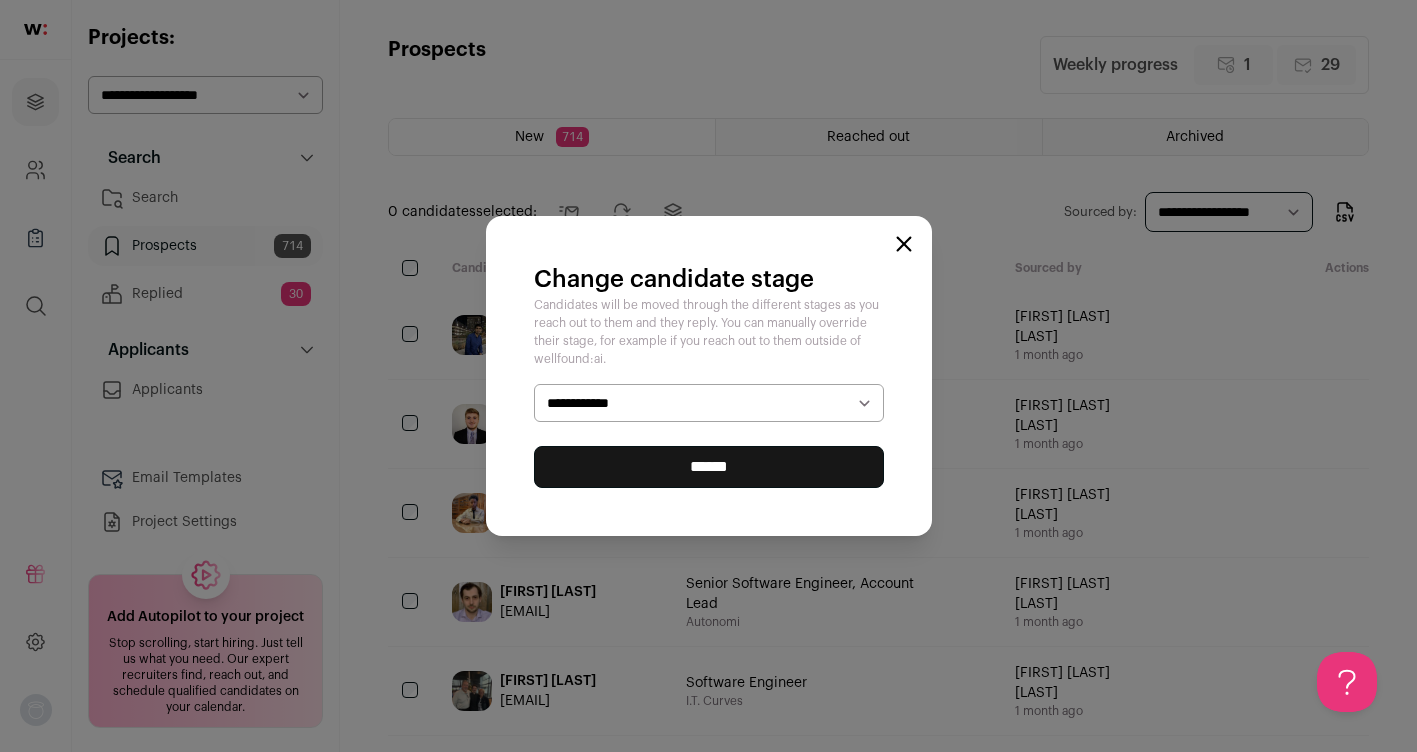 click on "**********" at bounding box center [709, 403] 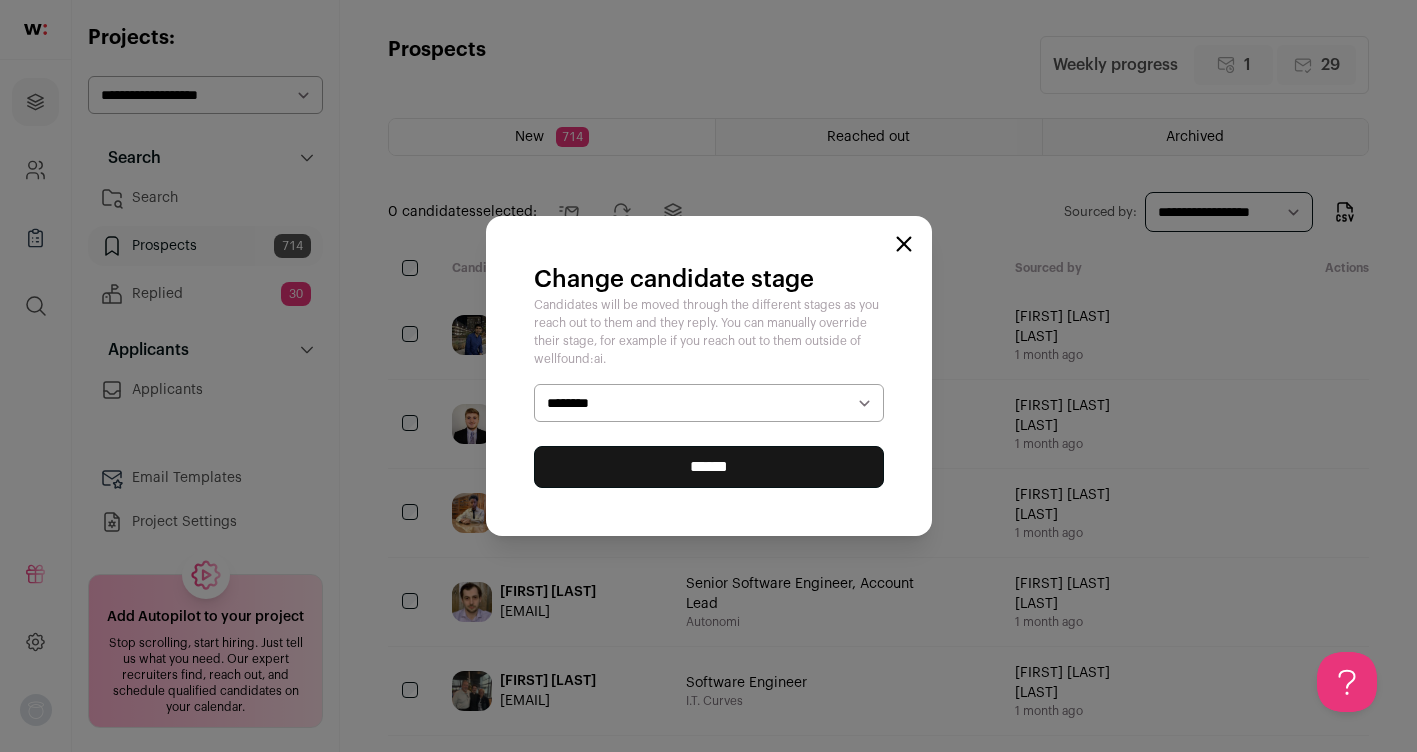 click on "******" at bounding box center [0, 0] 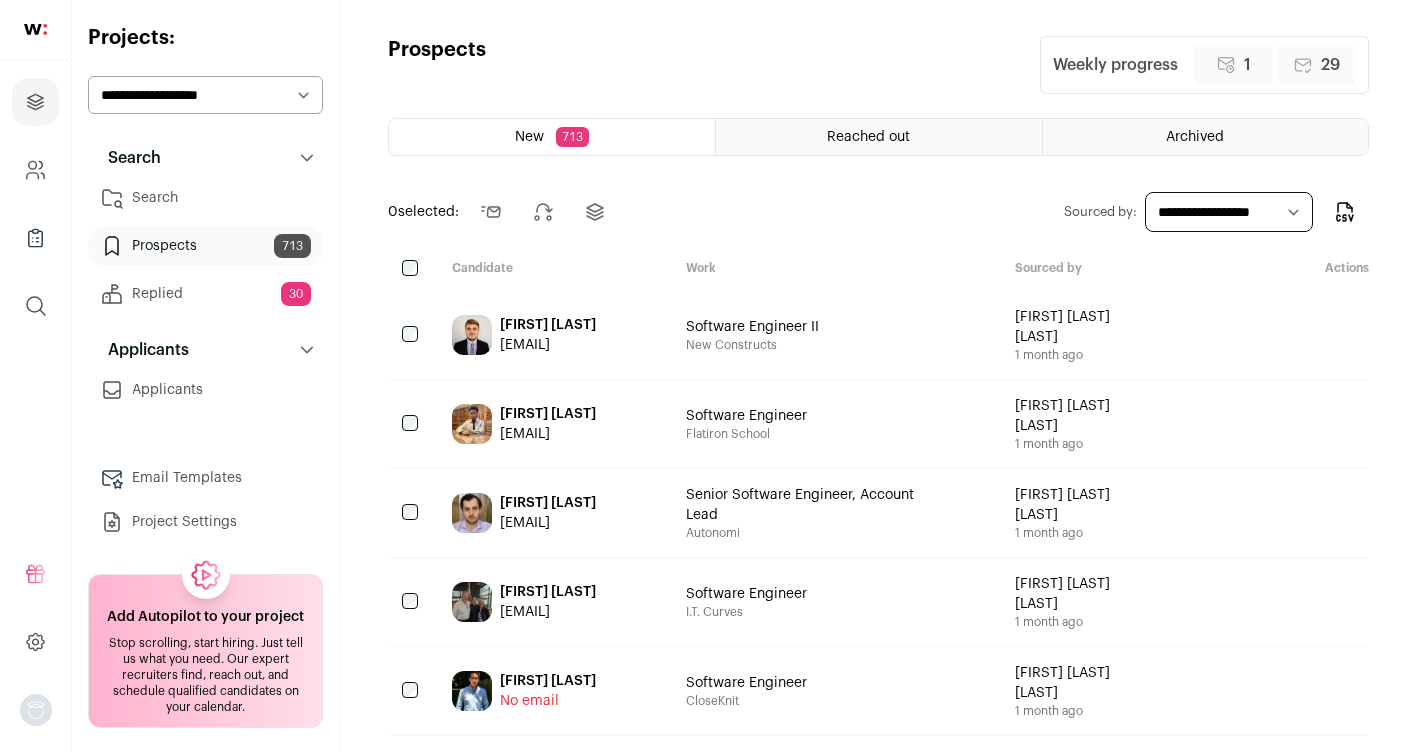 scroll, scrollTop: 0, scrollLeft: 0, axis: both 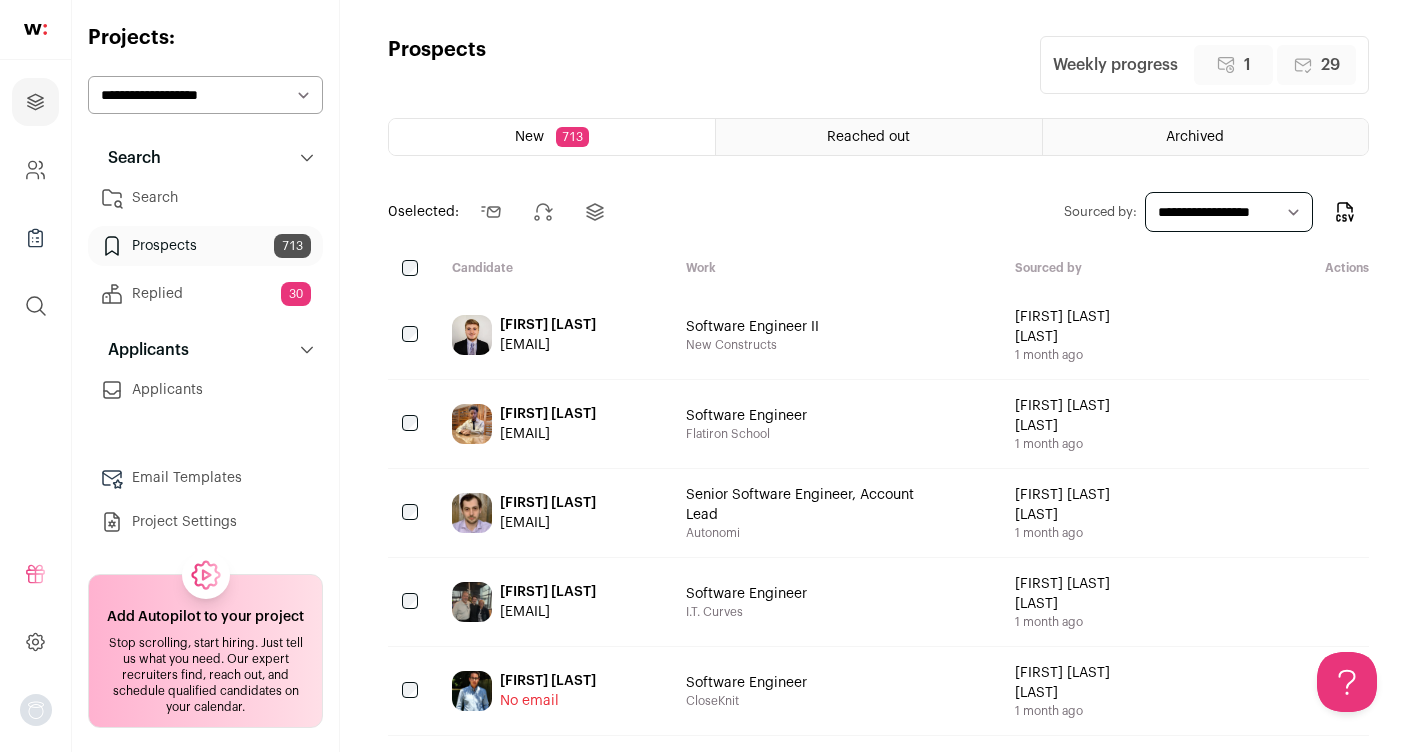 click at bounding box center [1293, 335] 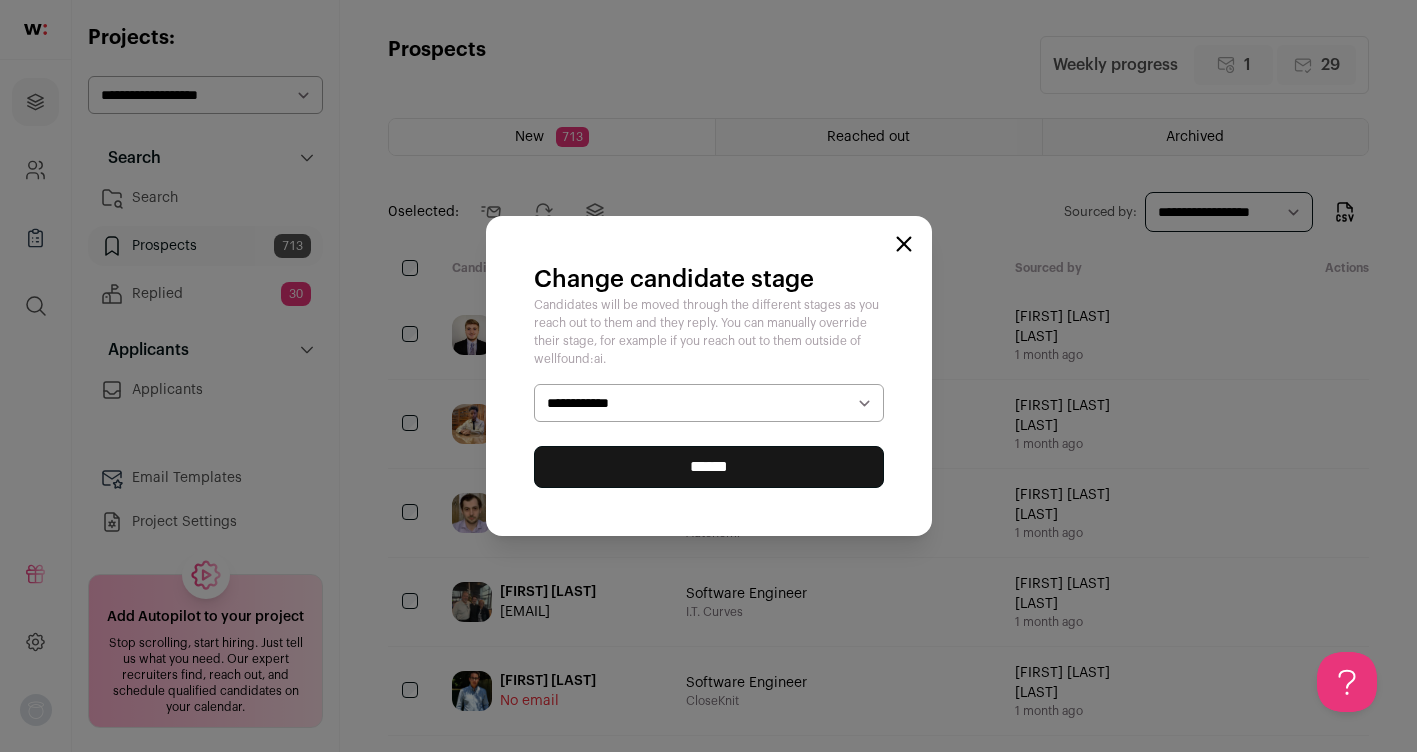 click on "**********" at bounding box center (709, 403) 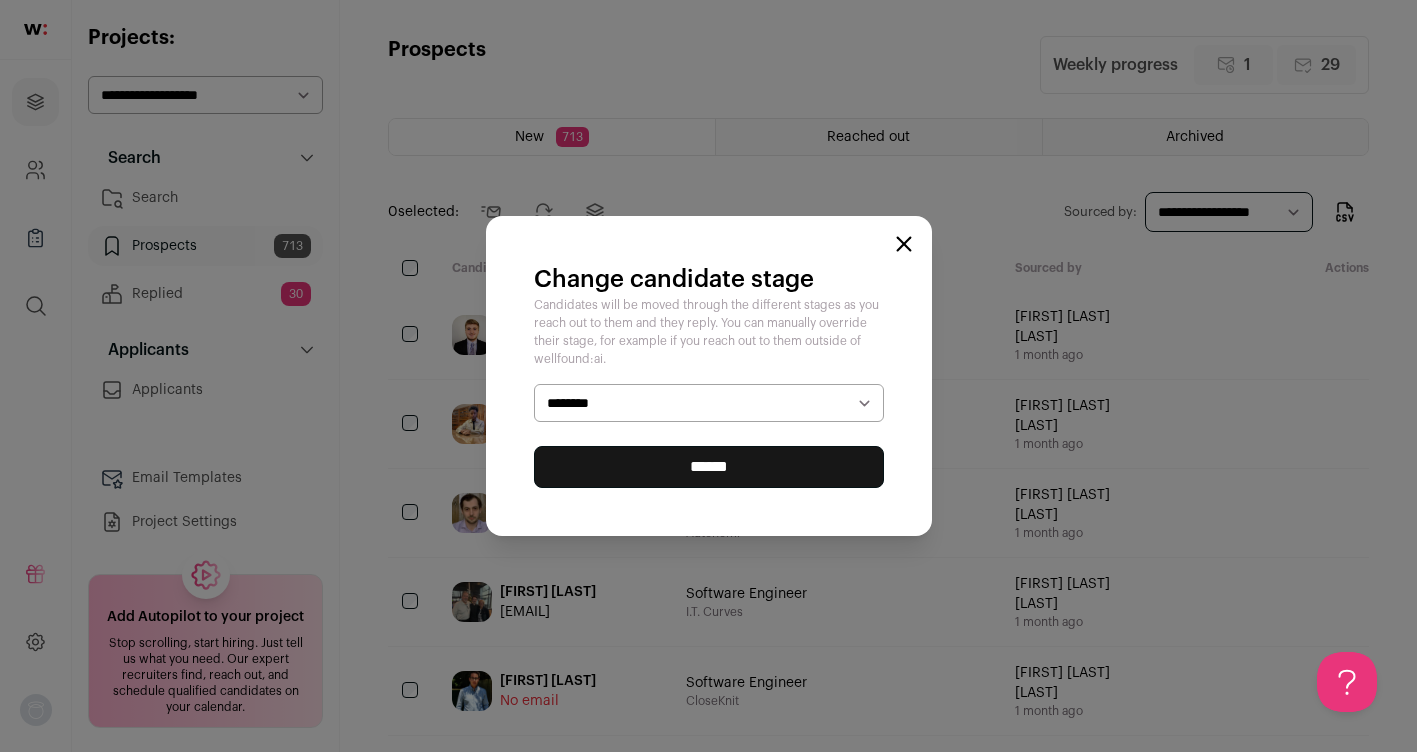 click on "******" at bounding box center [0, 0] 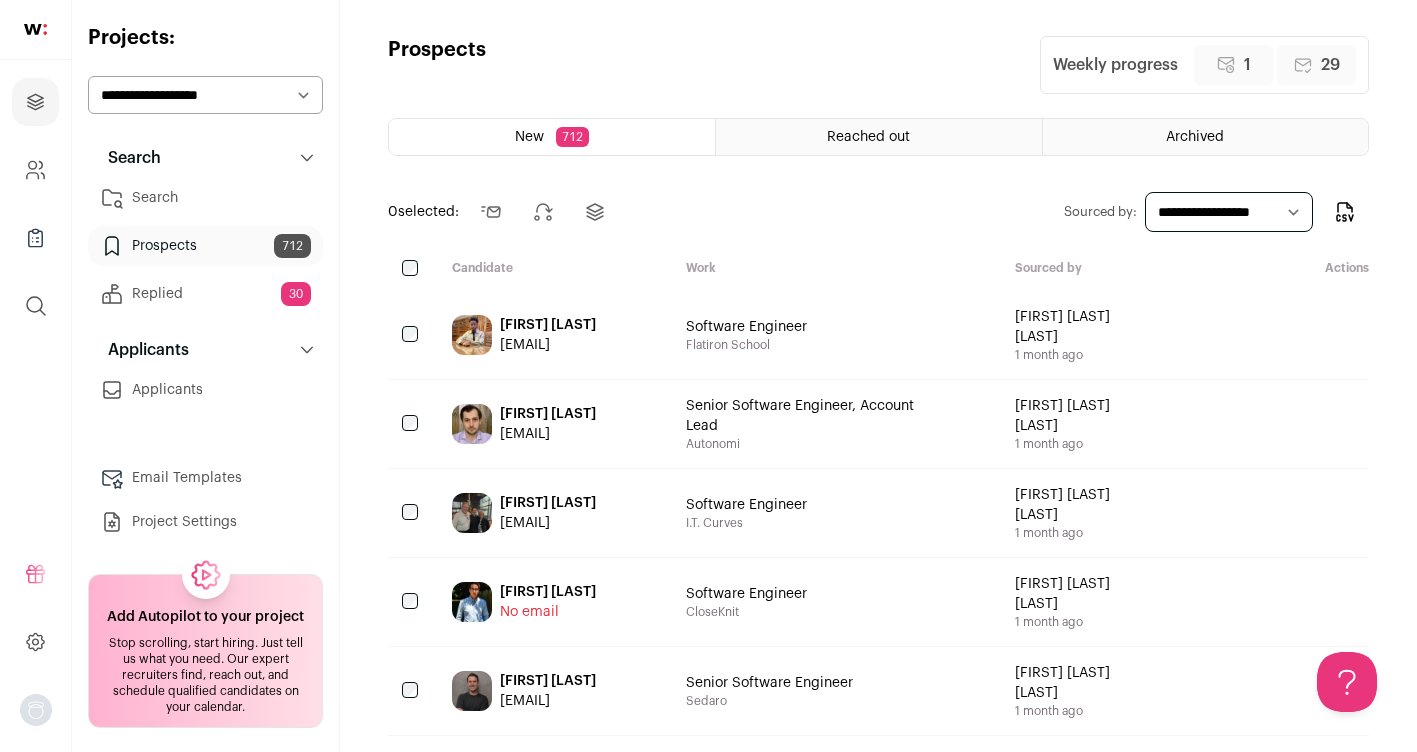 scroll, scrollTop: 0, scrollLeft: 0, axis: both 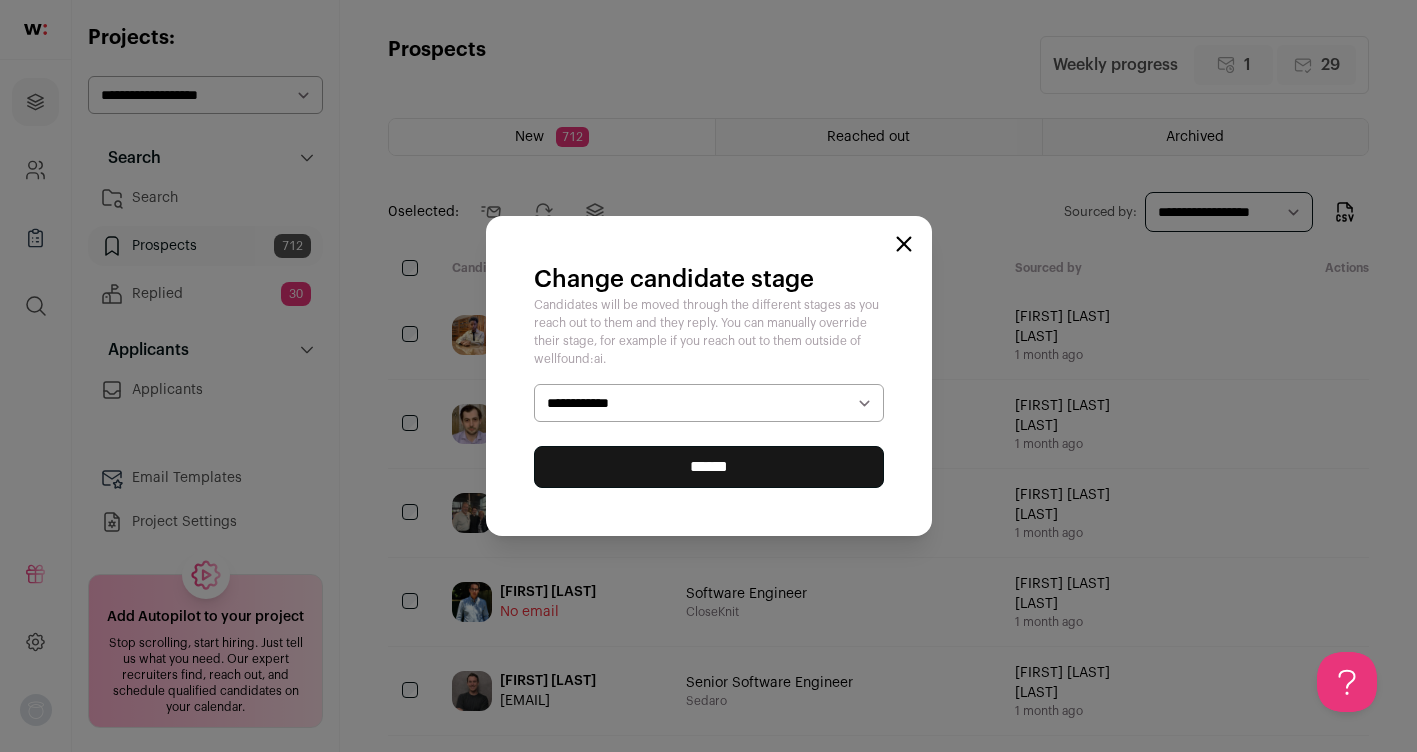 click on "**********" at bounding box center [709, 403] 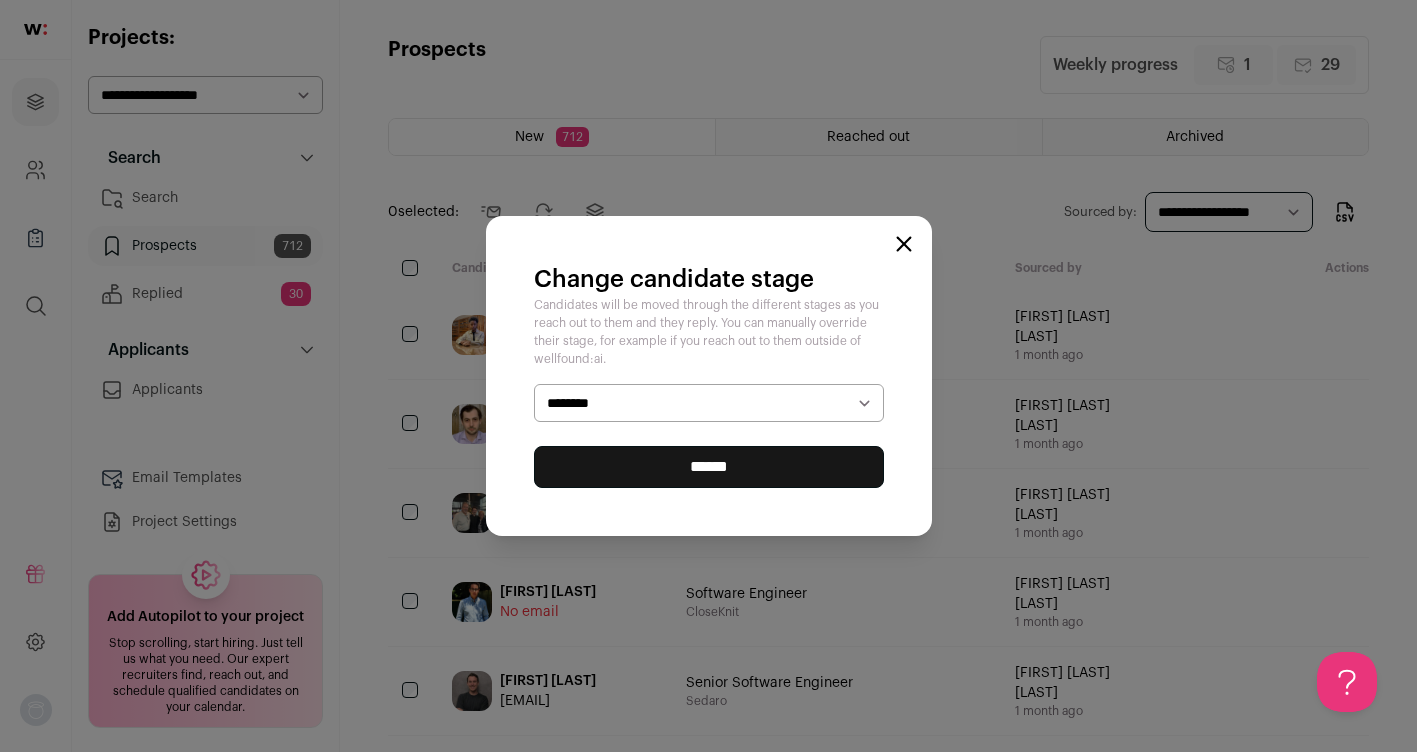click on "******" at bounding box center (0, 0) 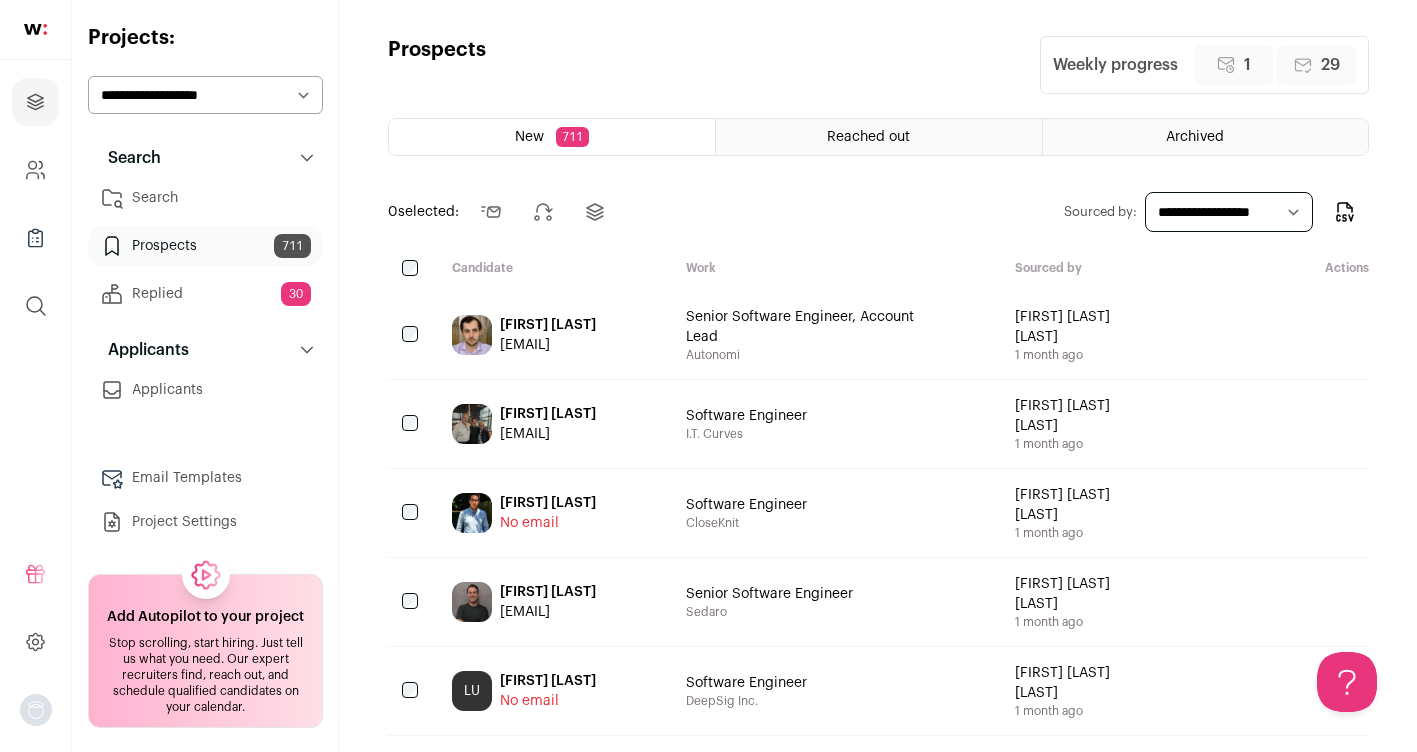 scroll, scrollTop: 0, scrollLeft: 0, axis: both 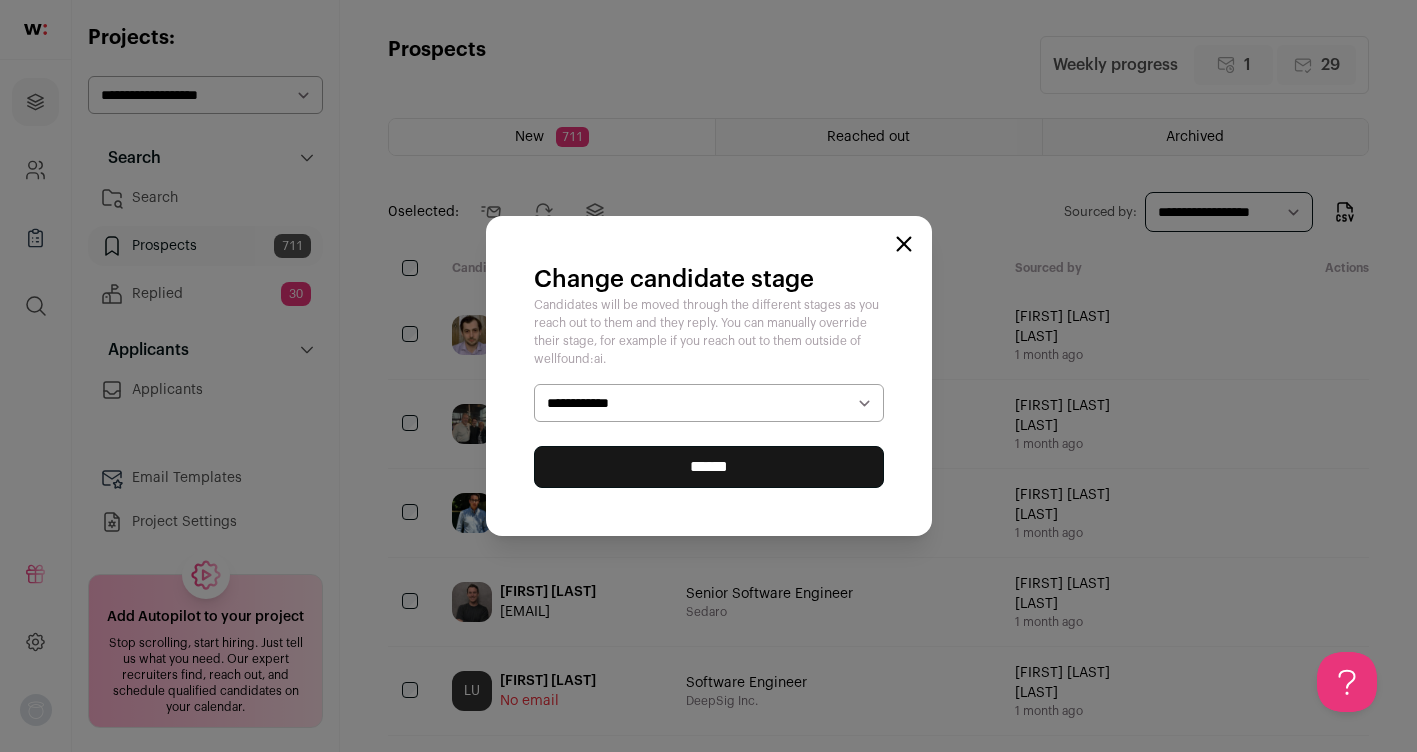 click on "**********" at bounding box center (709, 403) 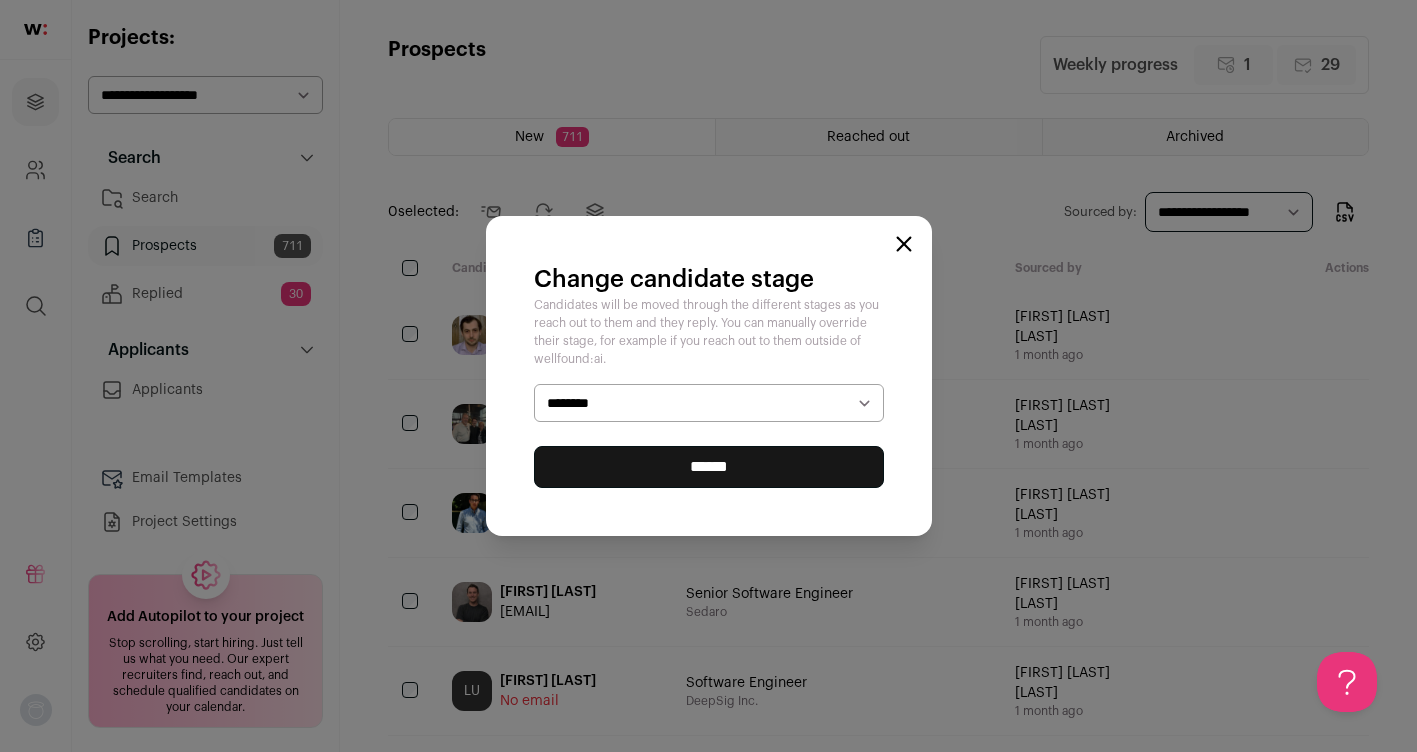 click on "******" at bounding box center [0, 0] 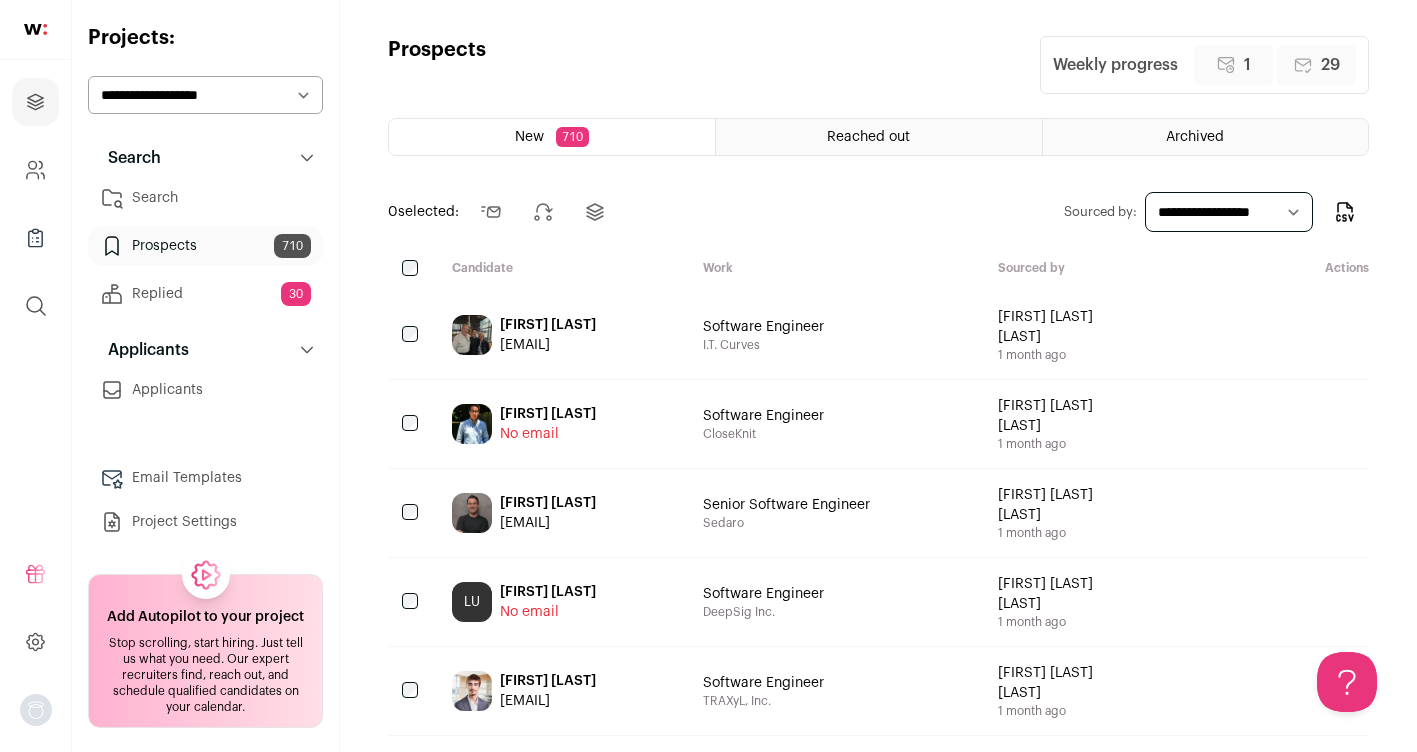 scroll, scrollTop: 0, scrollLeft: 0, axis: both 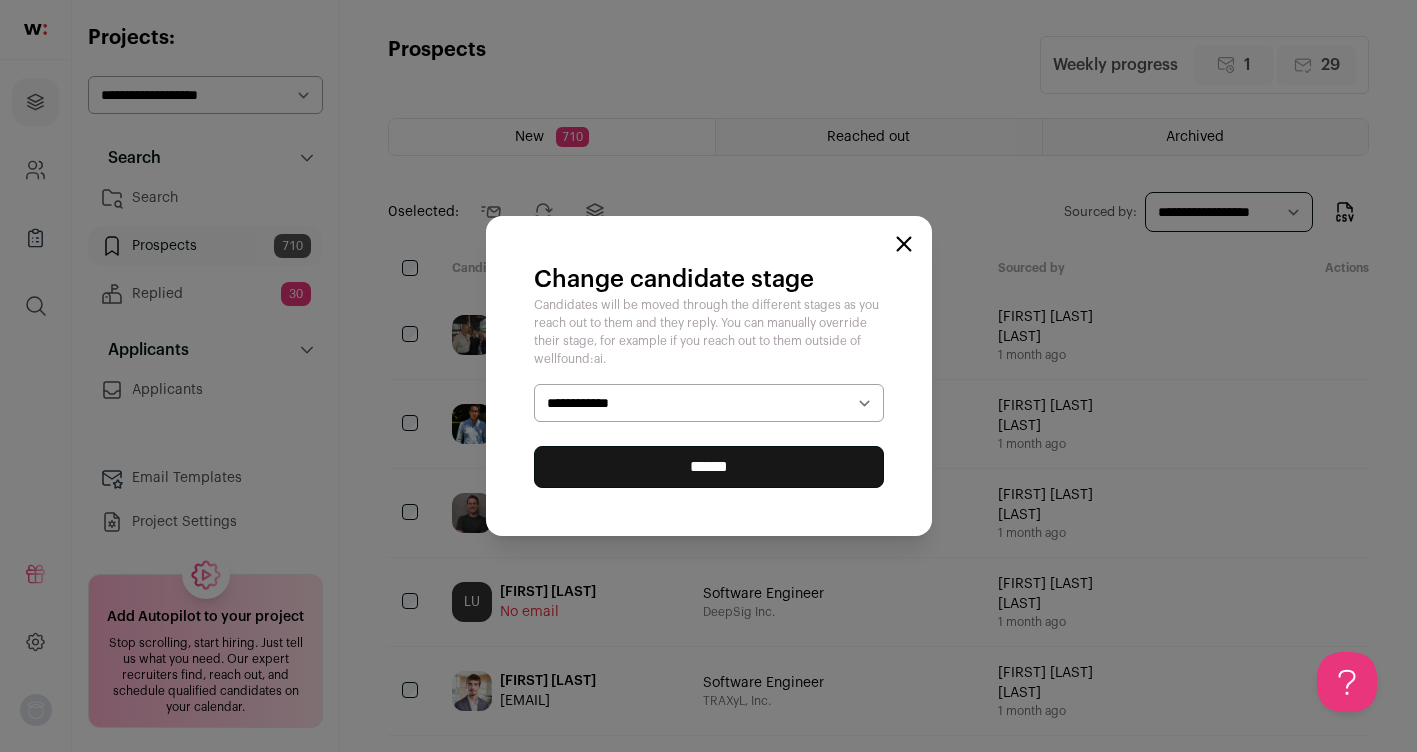 click on "**********" at bounding box center (709, 403) 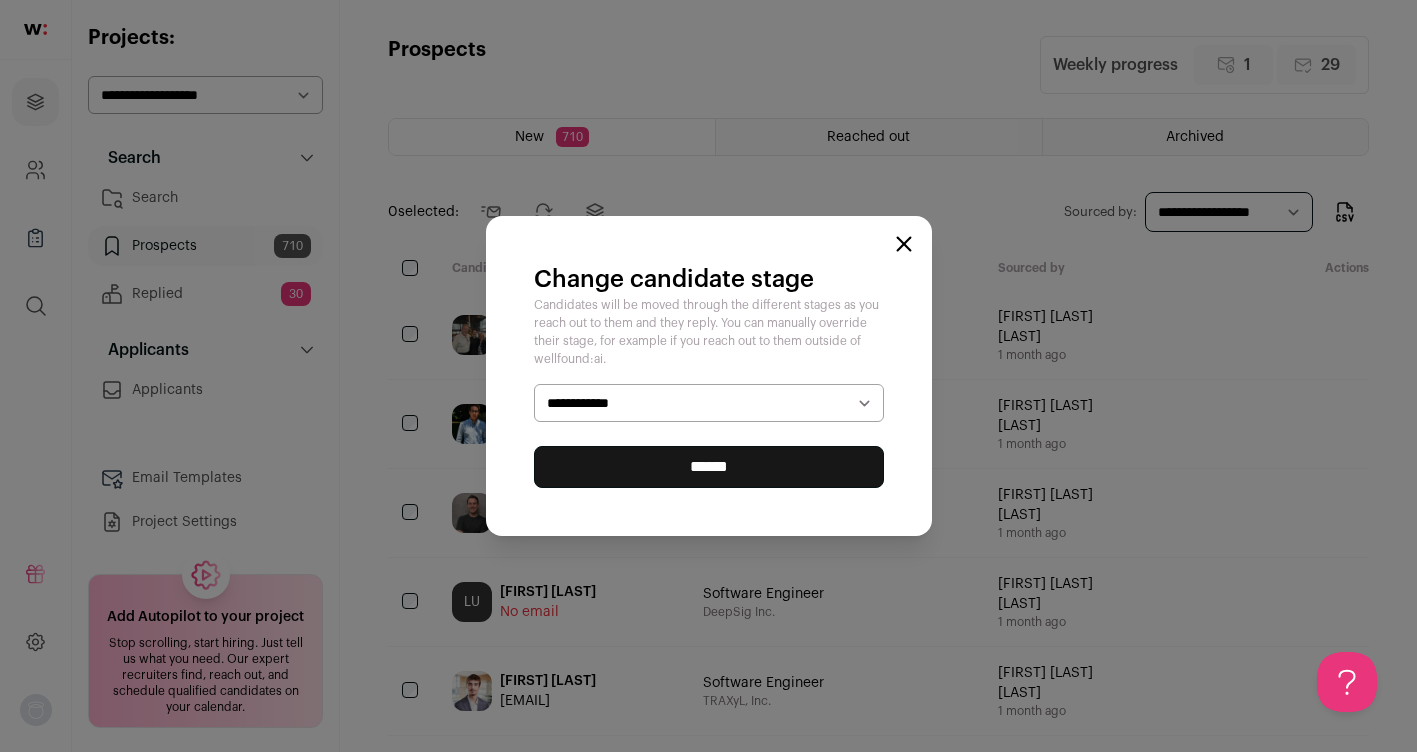 select on "********" 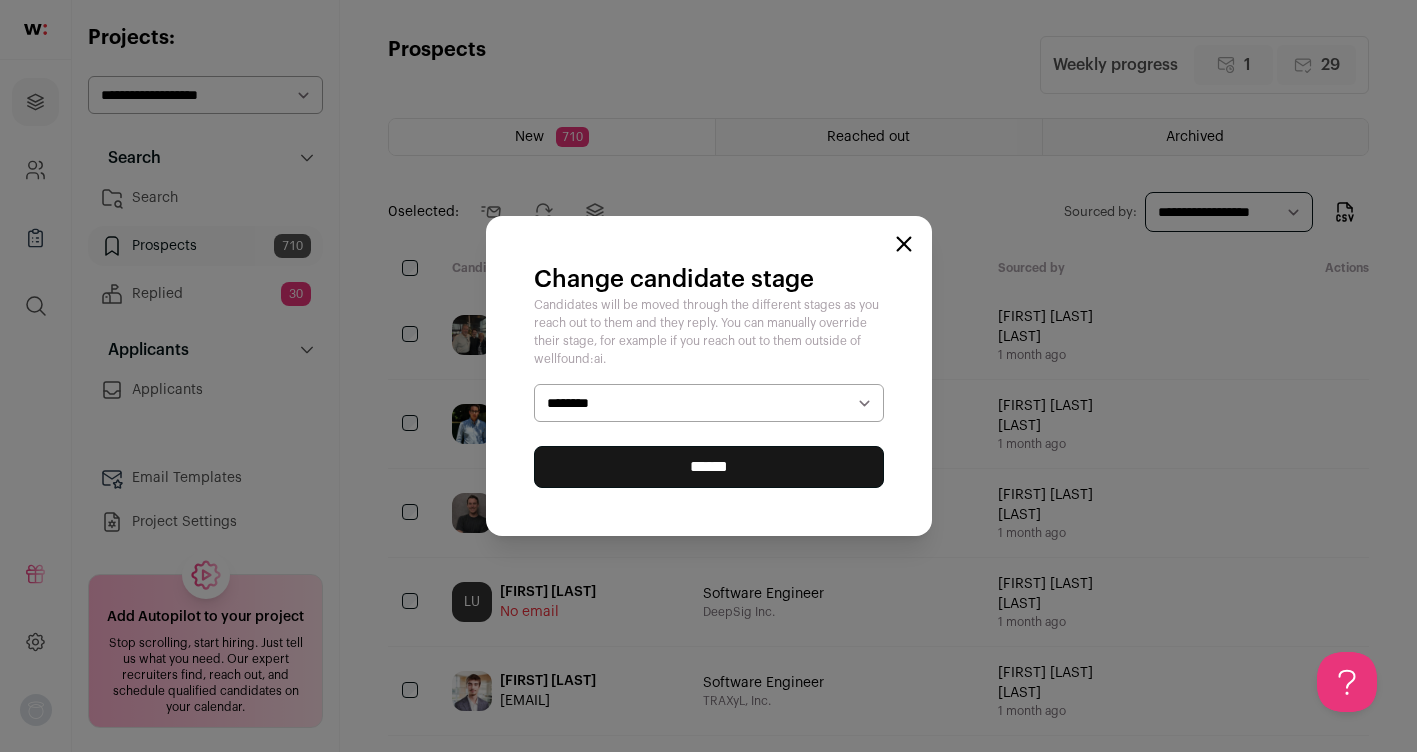 click on "******" at bounding box center [0, 0] 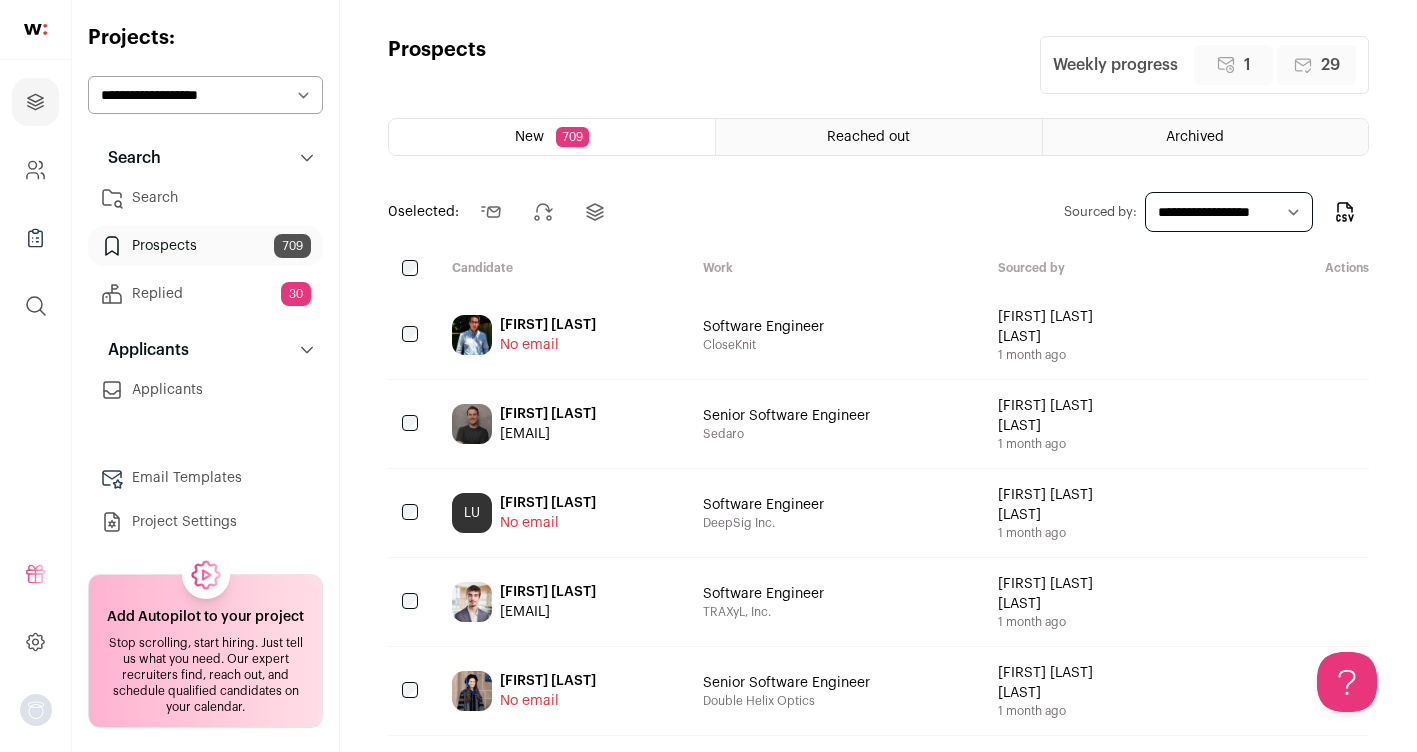 scroll, scrollTop: 0, scrollLeft: 0, axis: both 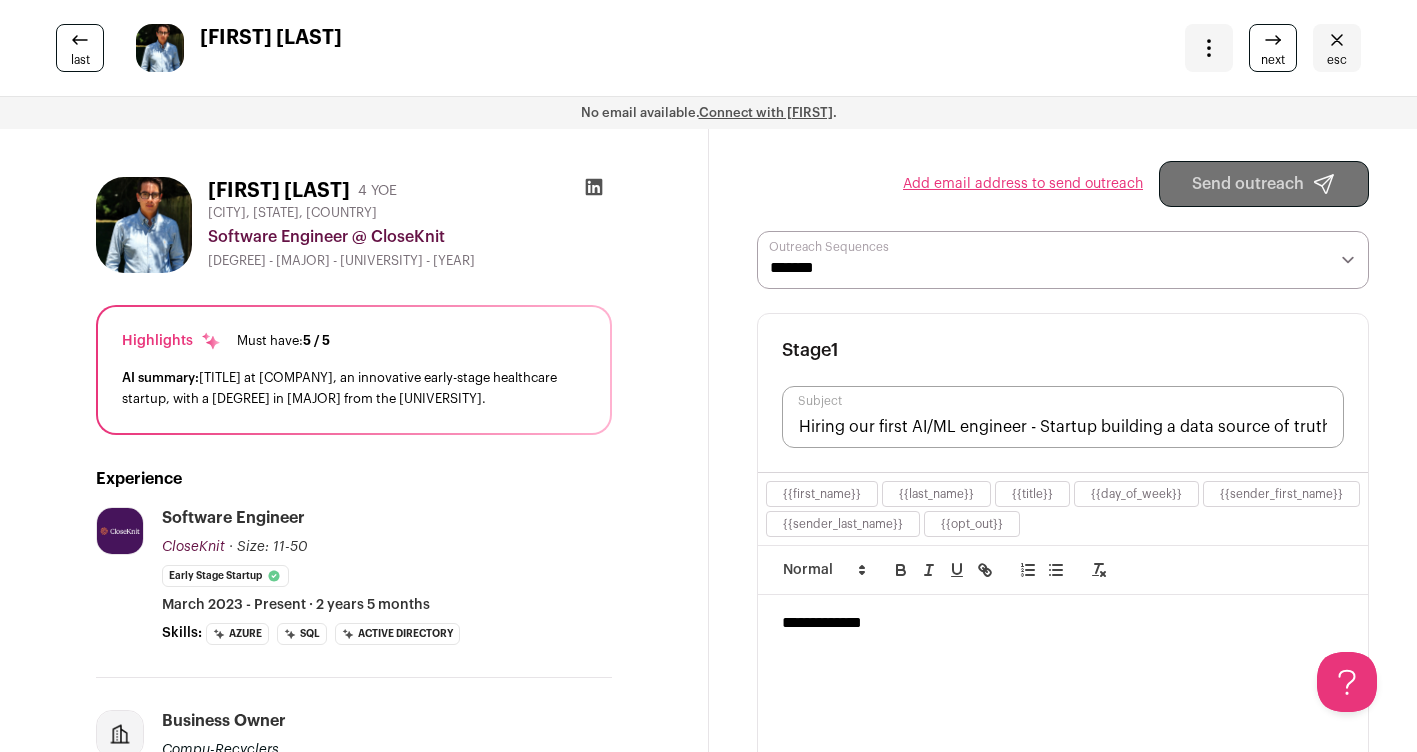 click at bounding box center (594, 187) 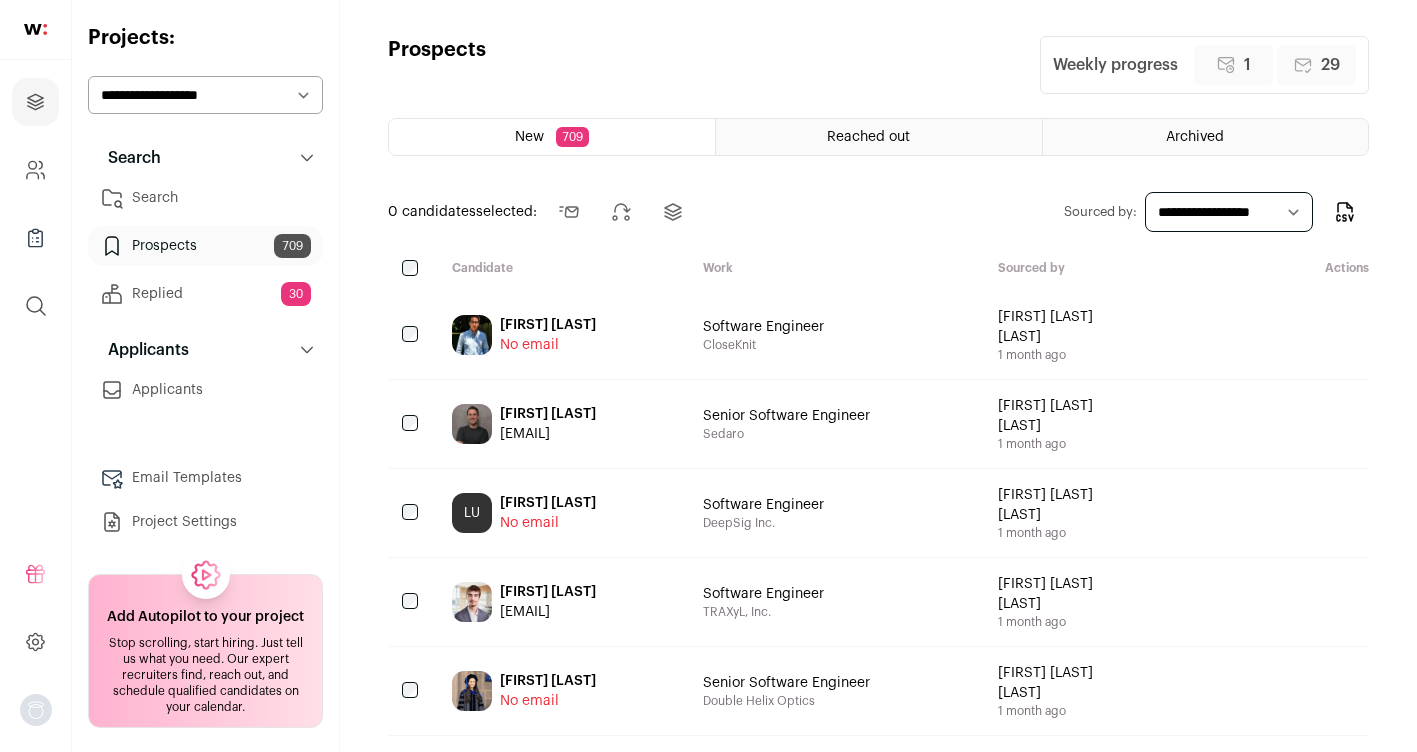 scroll, scrollTop: 0, scrollLeft: 0, axis: both 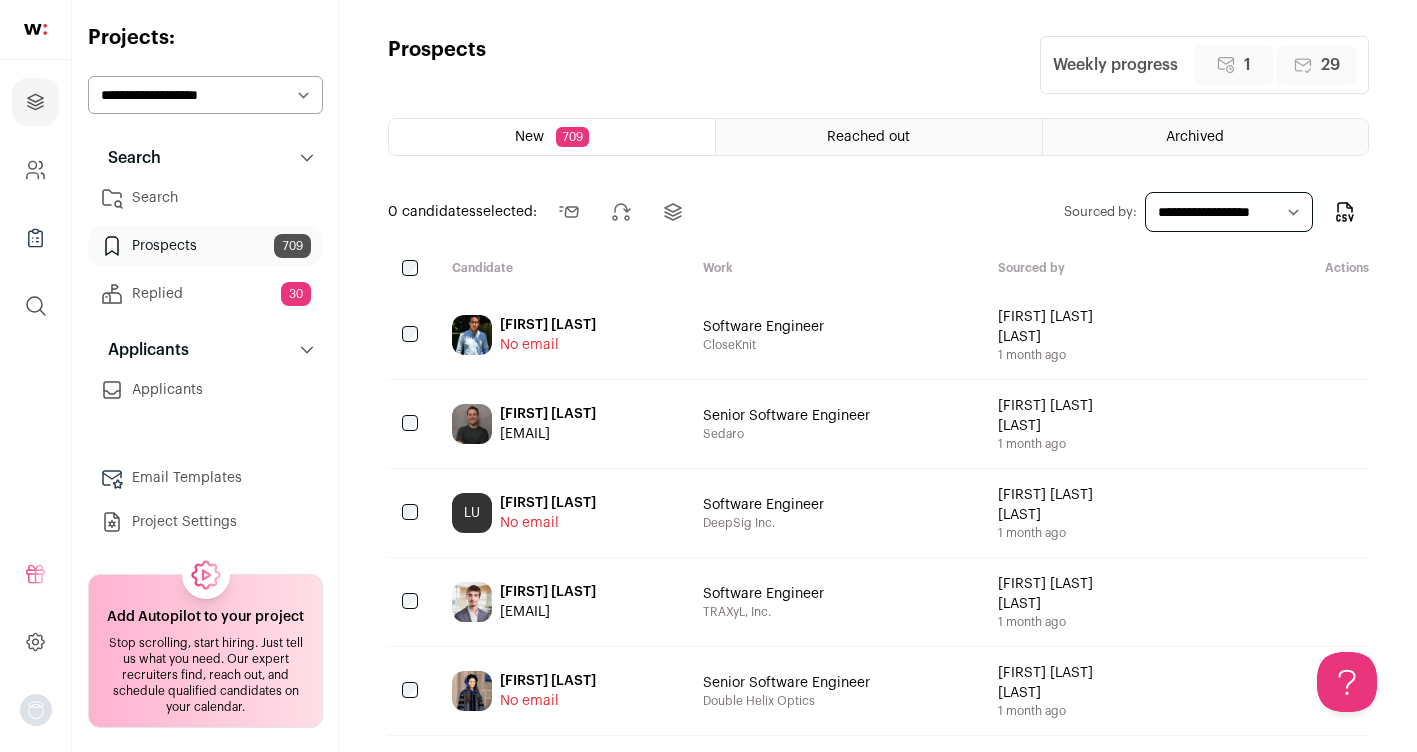 click at bounding box center (1293, 335) 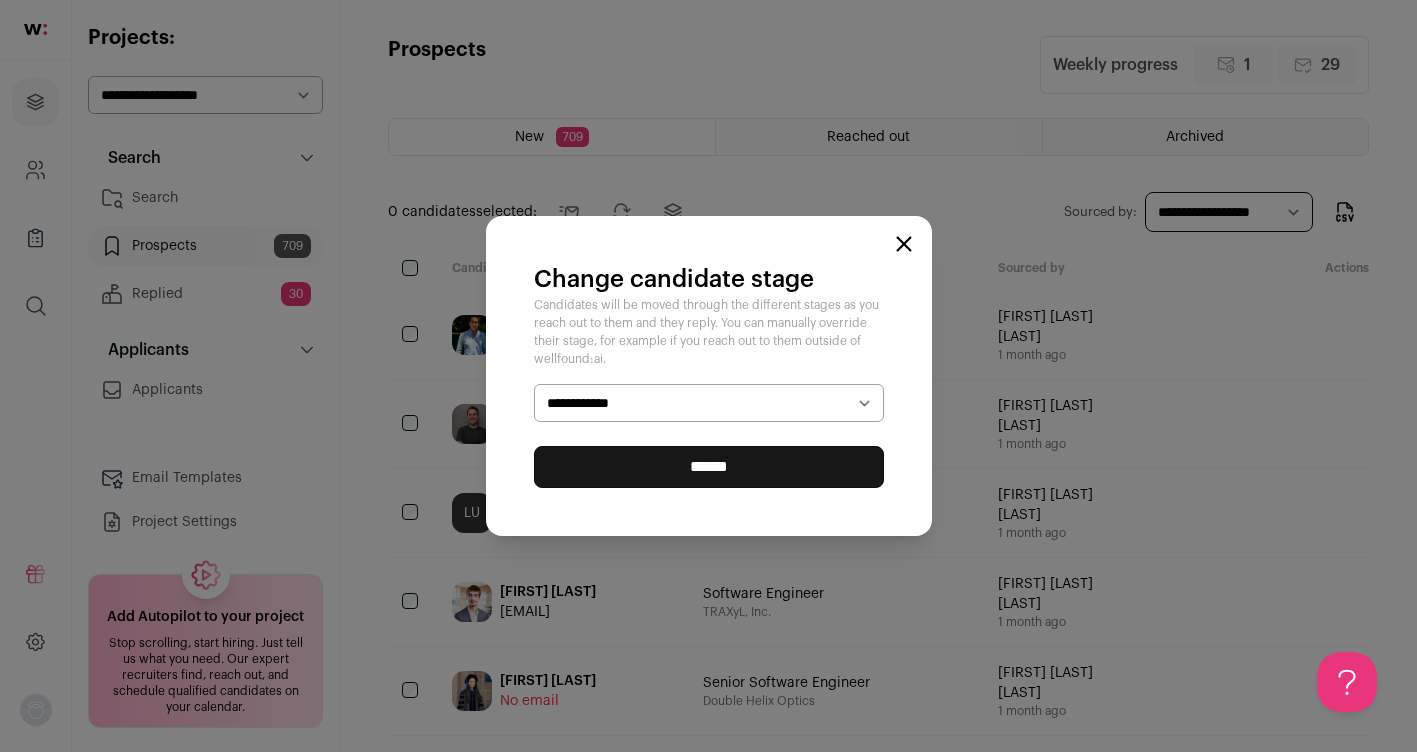 click on "**********" at bounding box center [709, 403] 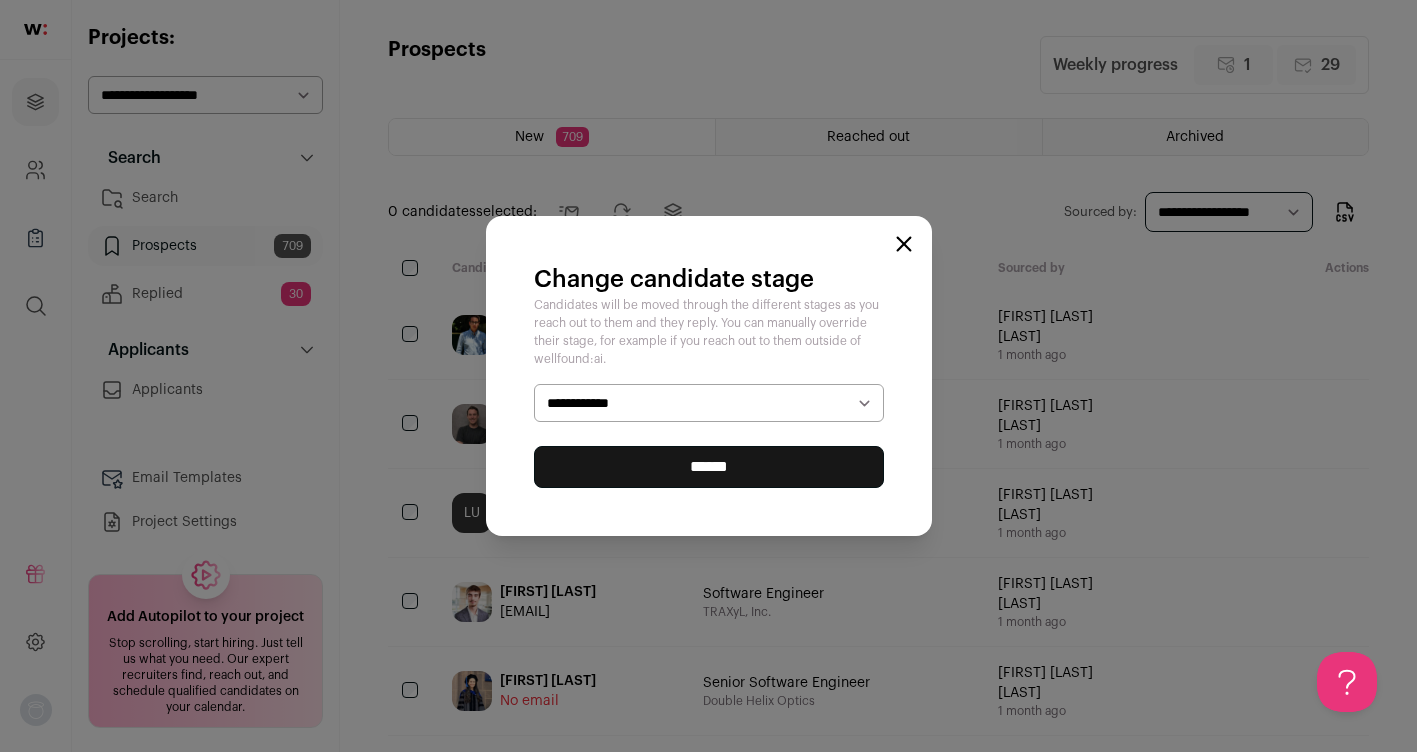 select on "********" 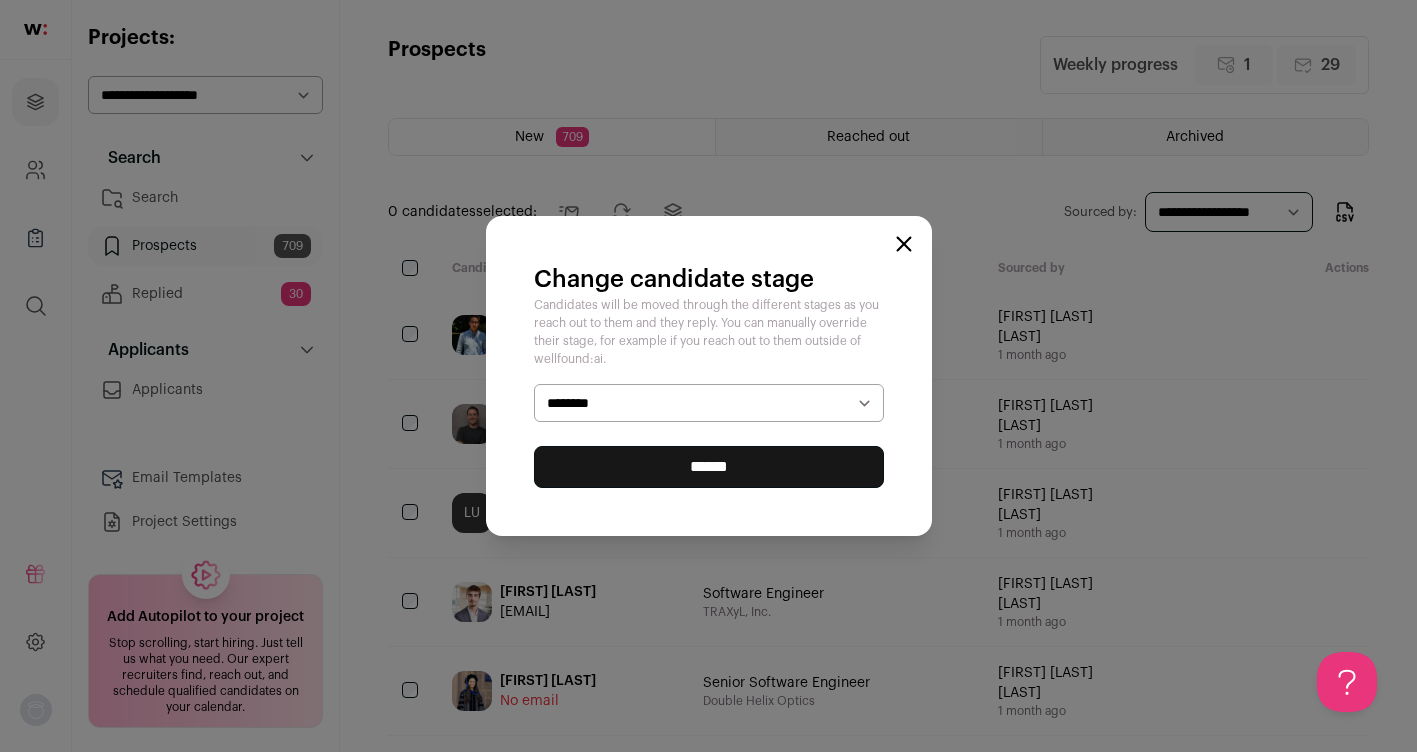 click on "******" at bounding box center (0, 0) 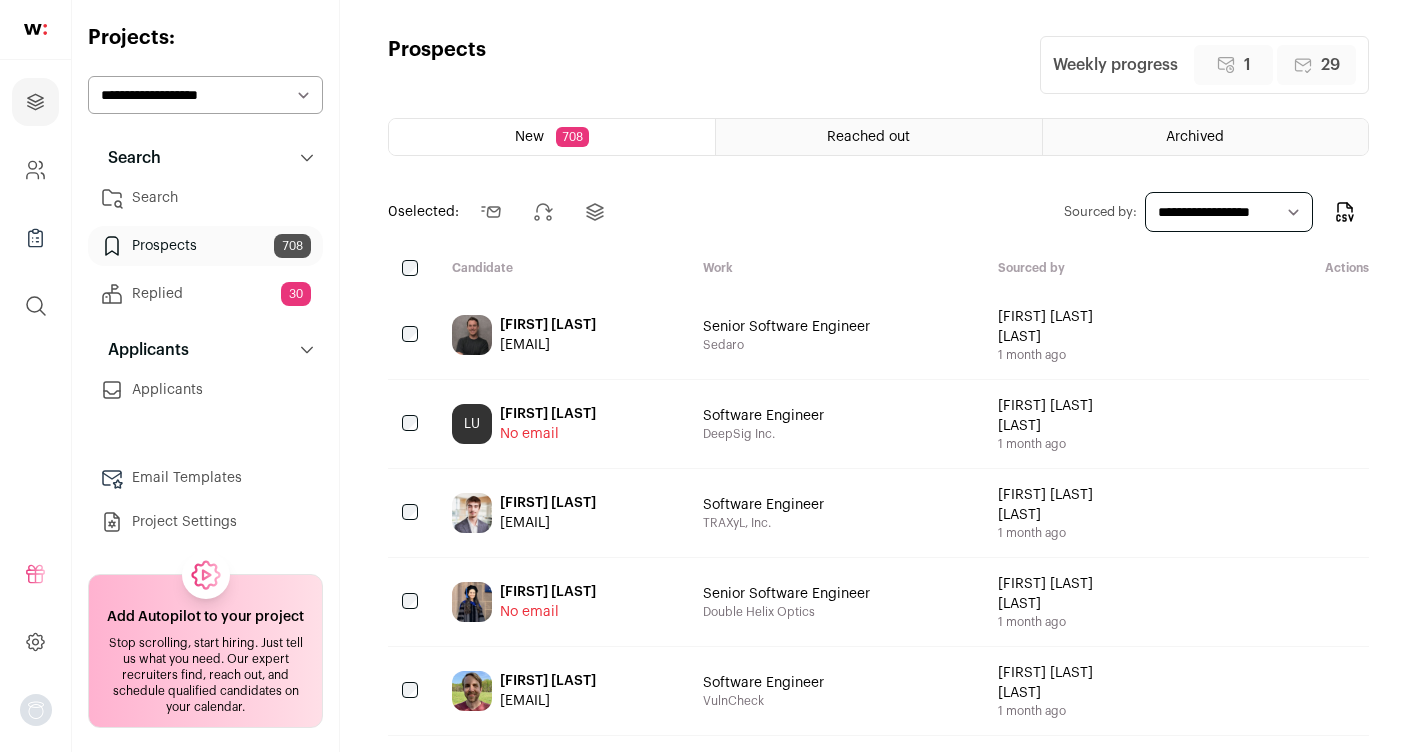 scroll, scrollTop: 0, scrollLeft: 0, axis: both 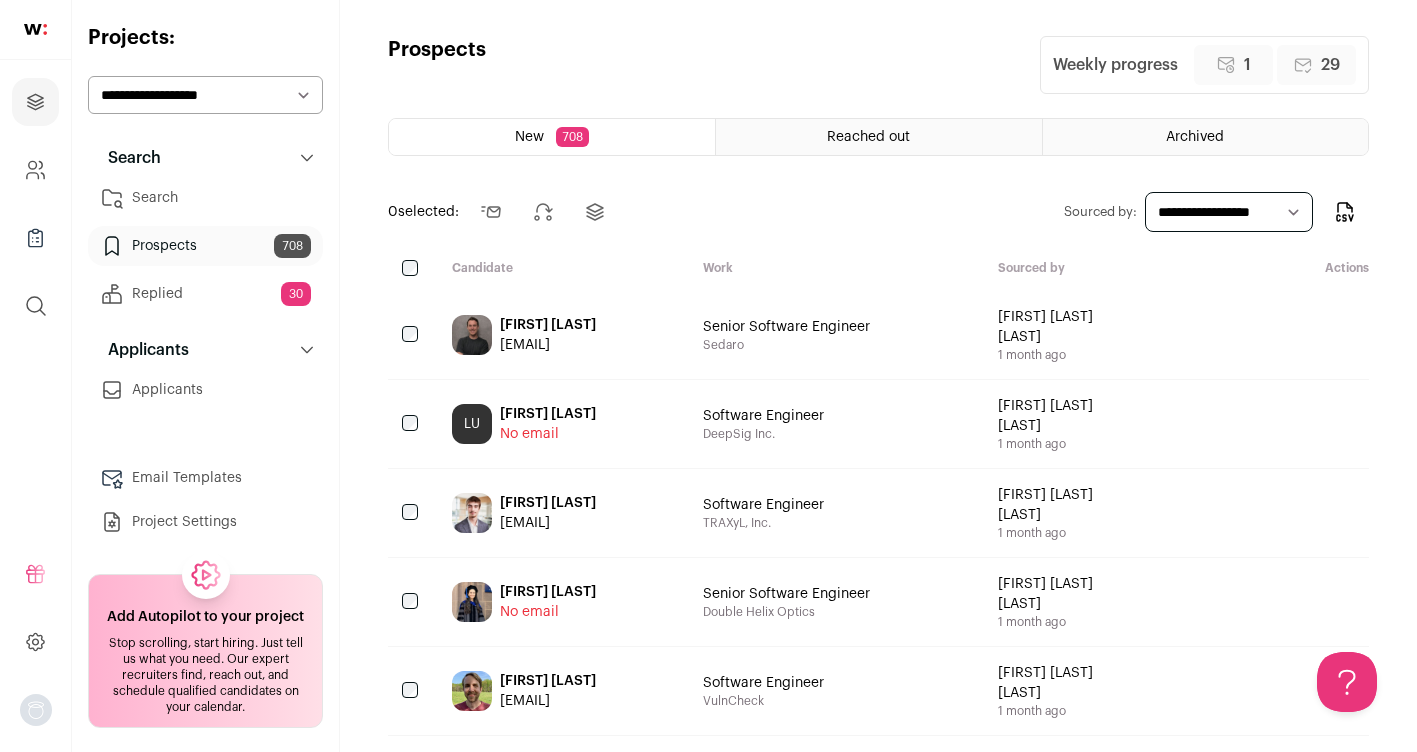 click on "Projects
Company and ATS Settings
Company Lists (Experimental)
Global Search
Refer and earn $
User Settings
Cookie Preferences" at bounding box center [708, 1308] 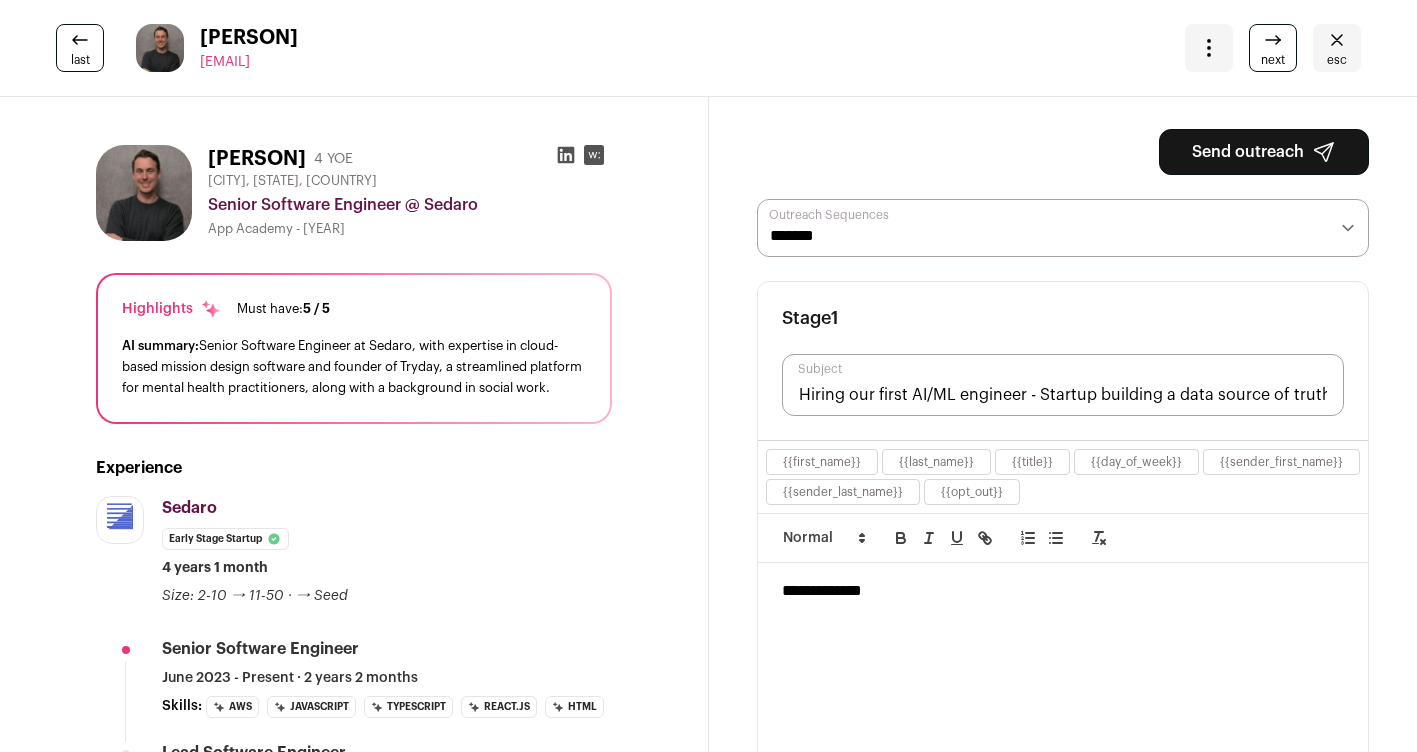 scroll, scrollTop: 0, scrollLeft: 0, axis: both 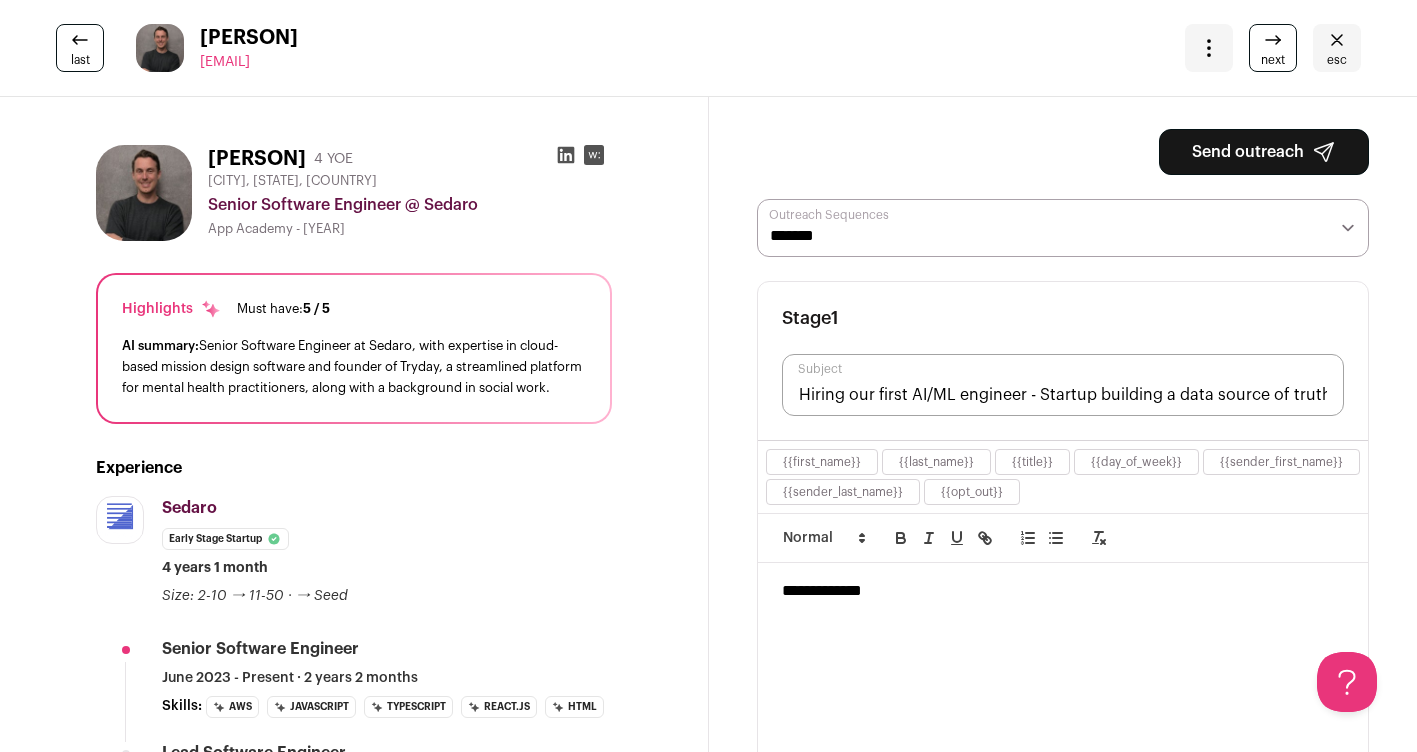 click at bounding box center (566, 155) 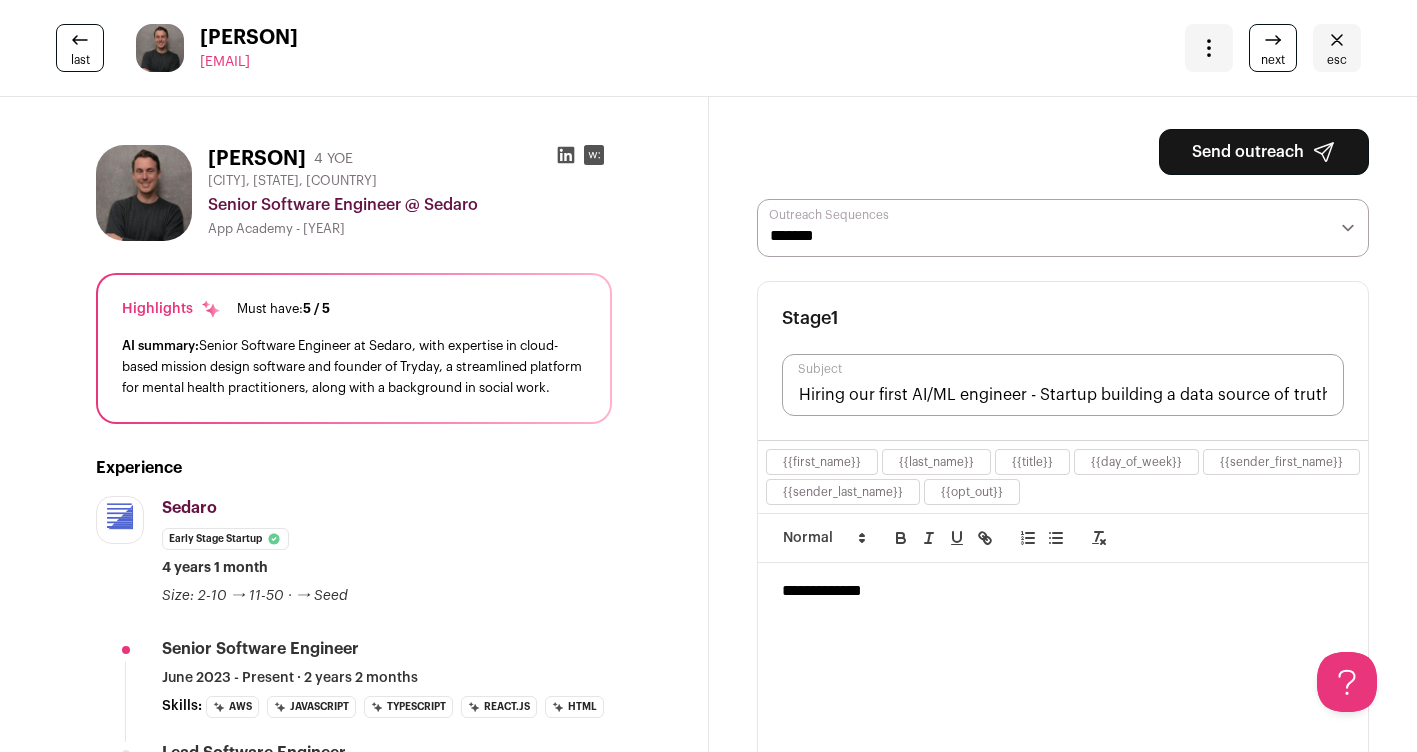click on "**********" at bounding box center (1063, 228) 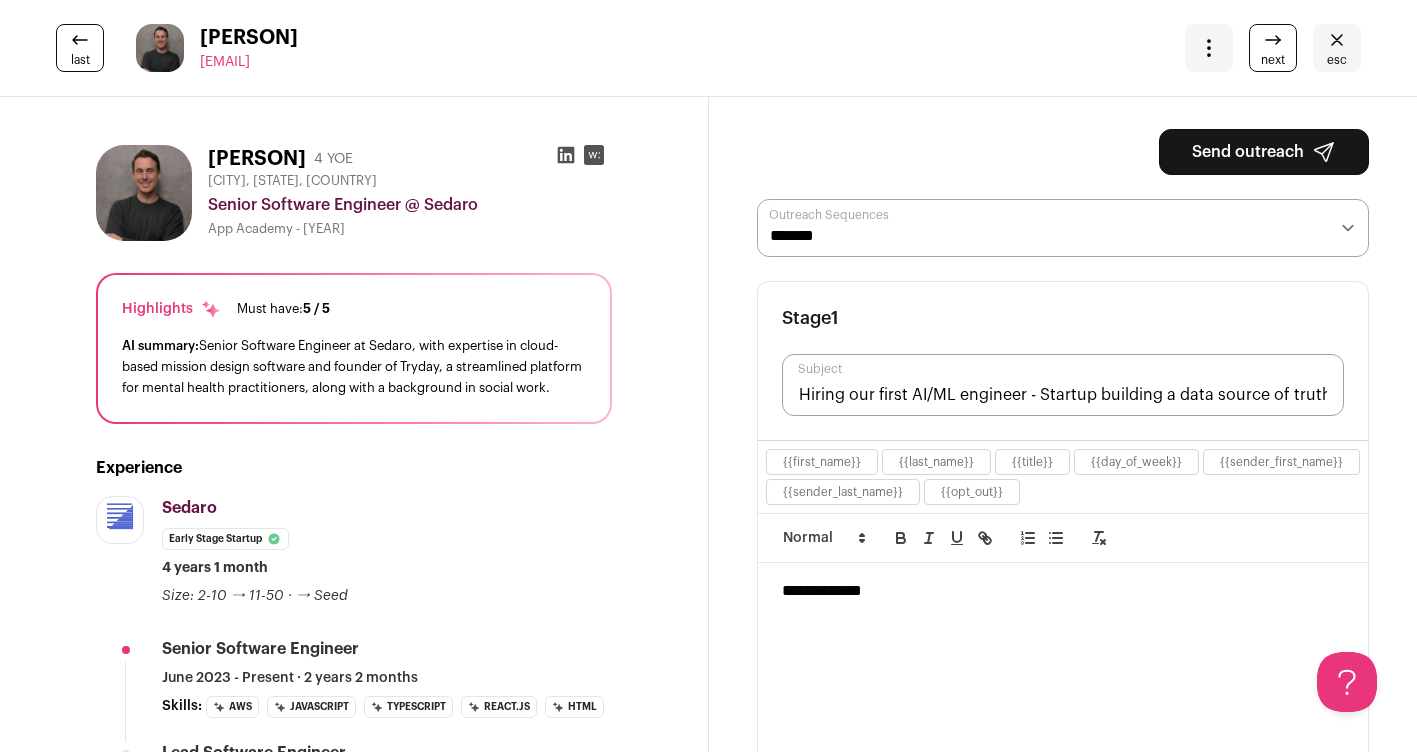 select on "*****" 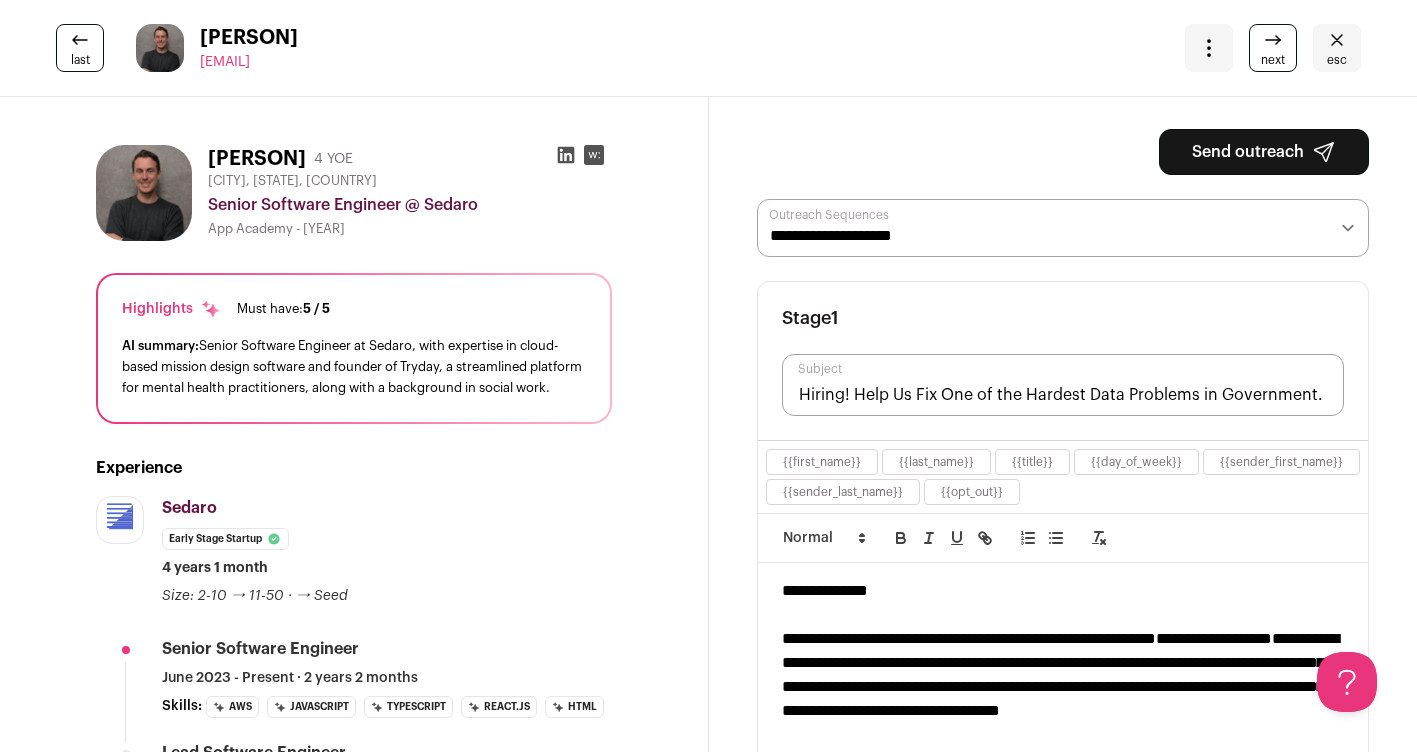 click on "Send outreach" at bounding box center (1264, 152) 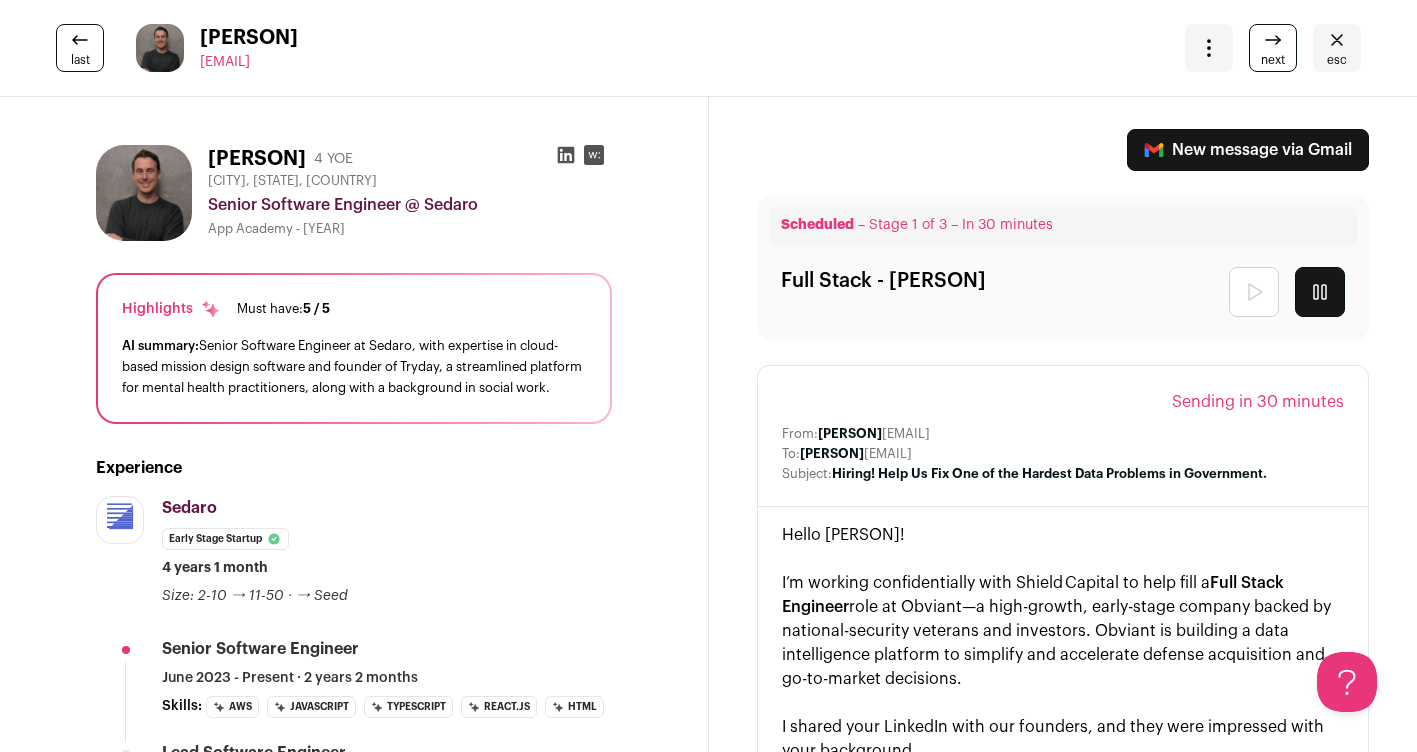 click on "next" at bounding box center (1273, 48) 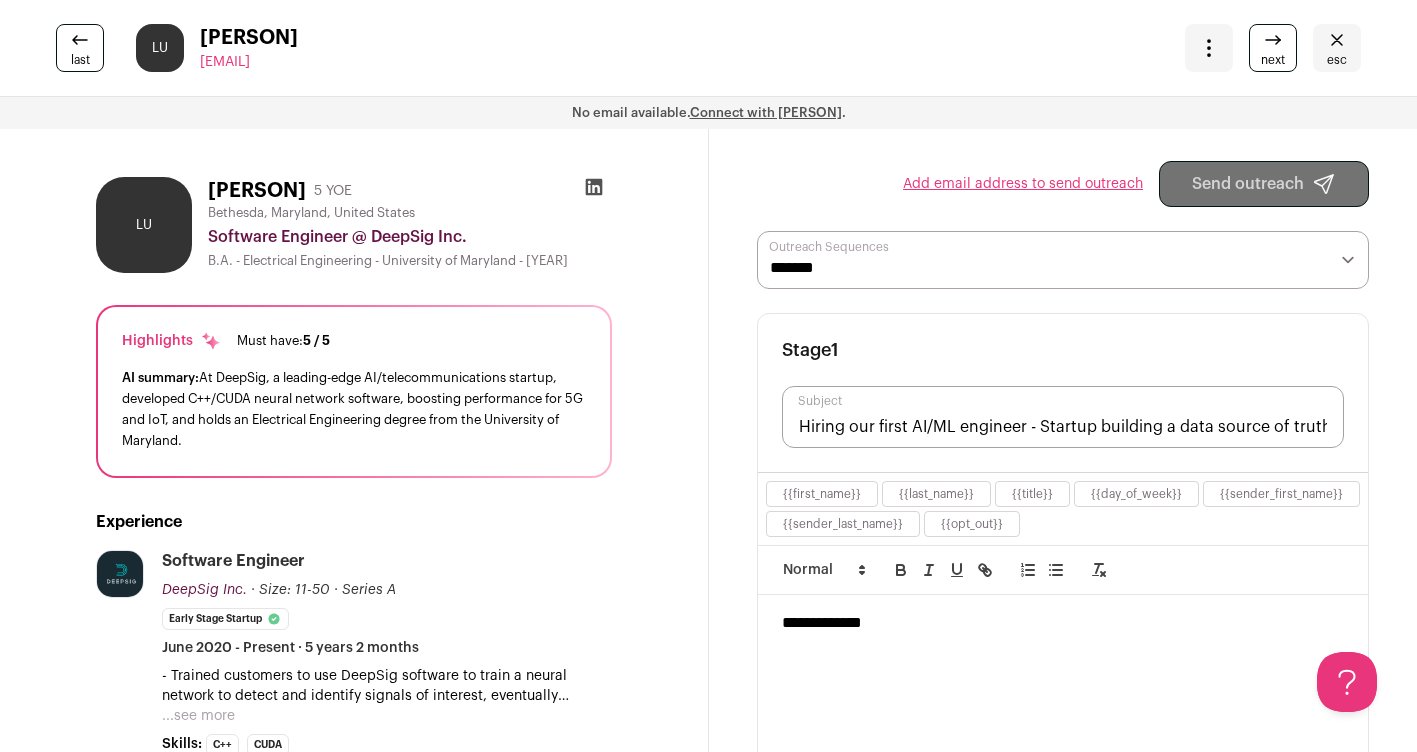 scroll, scrollTop: 0, scrollLeft: 0, axis: both 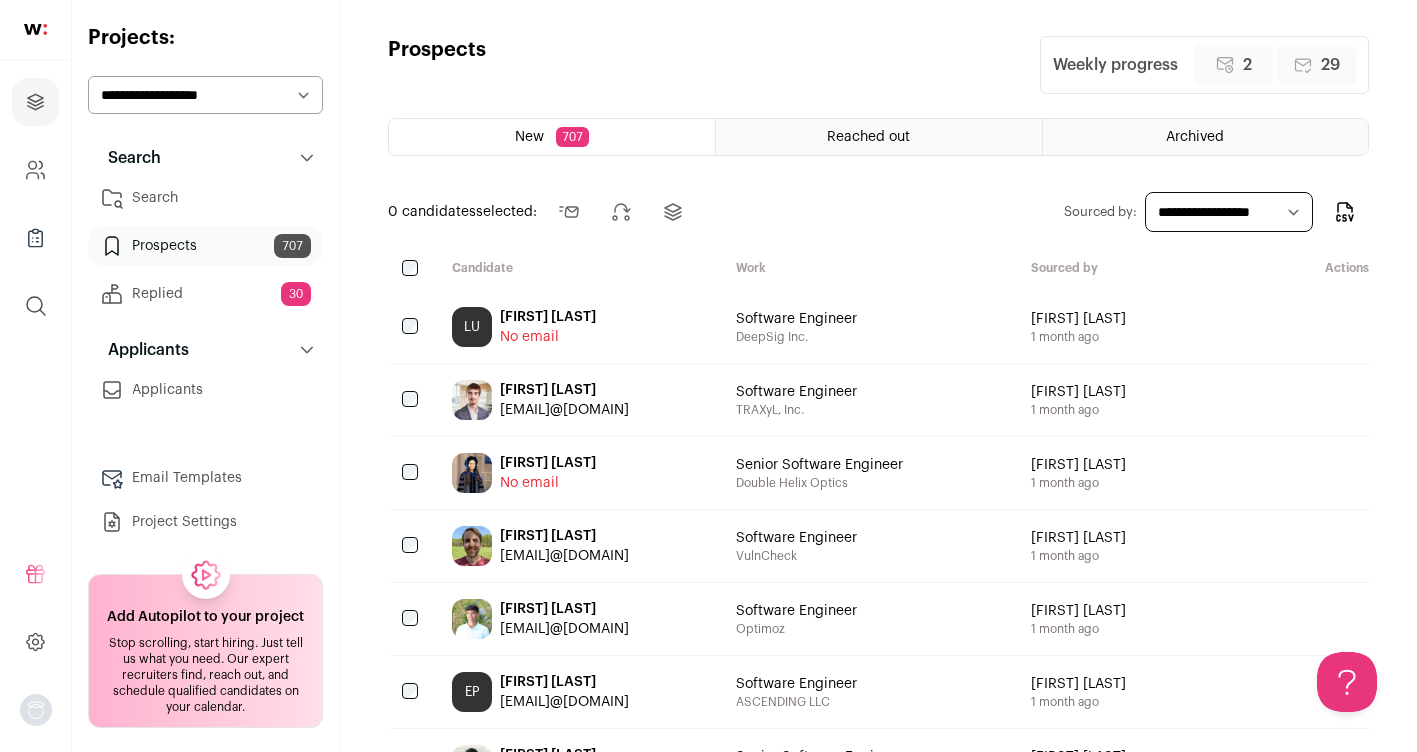 click on "[FIRST] [LAST]" at bounding box center (548, 317) 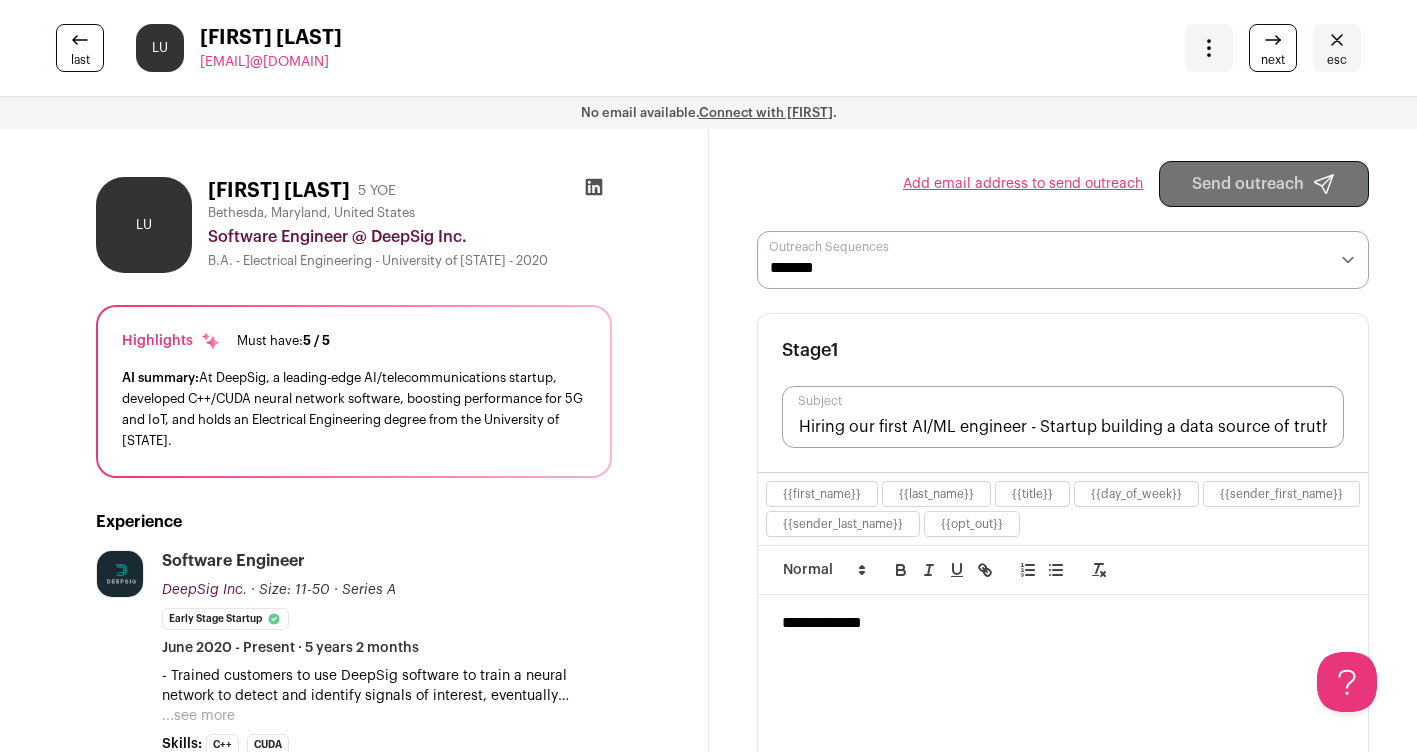 click at bounding box center [594, 187] 